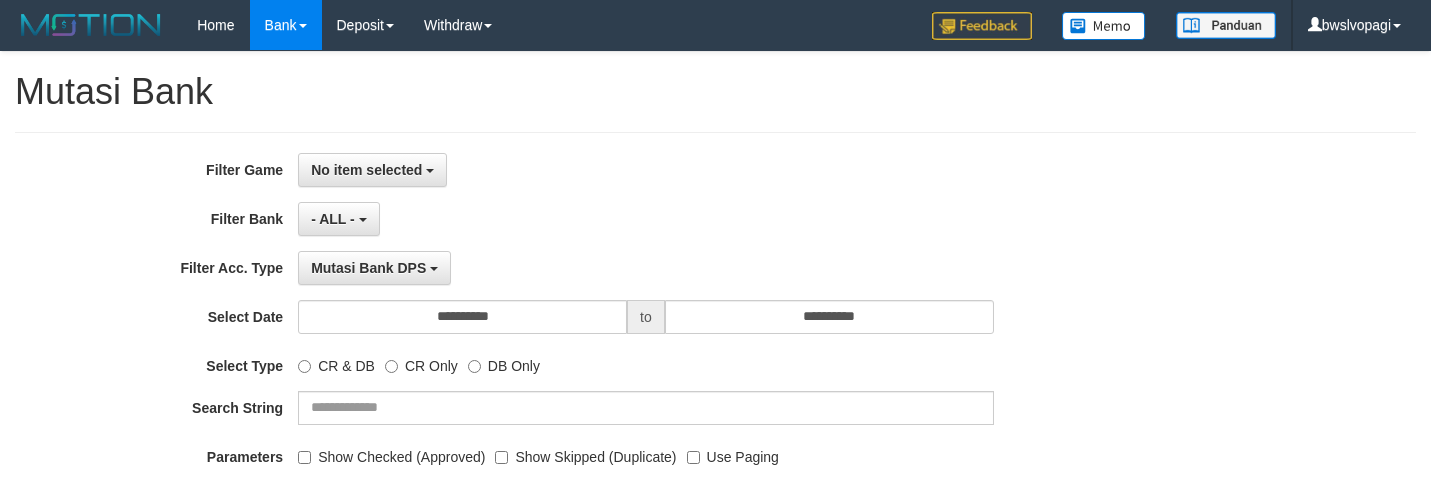 select 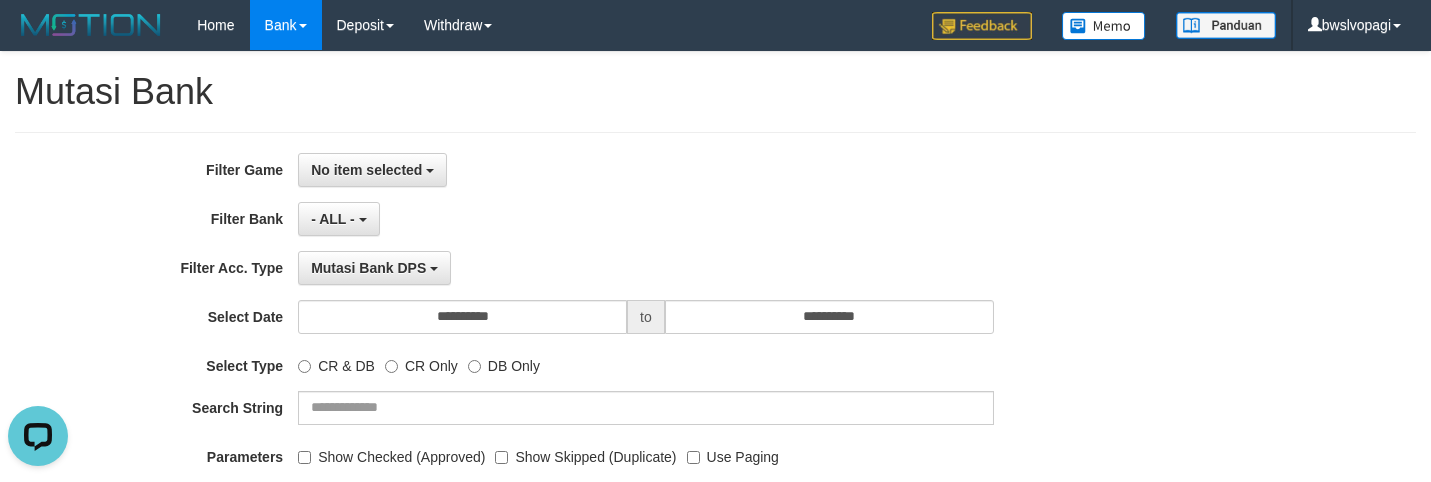 scroll, scrollTop: 0, scrollLeft: 0, axis: both 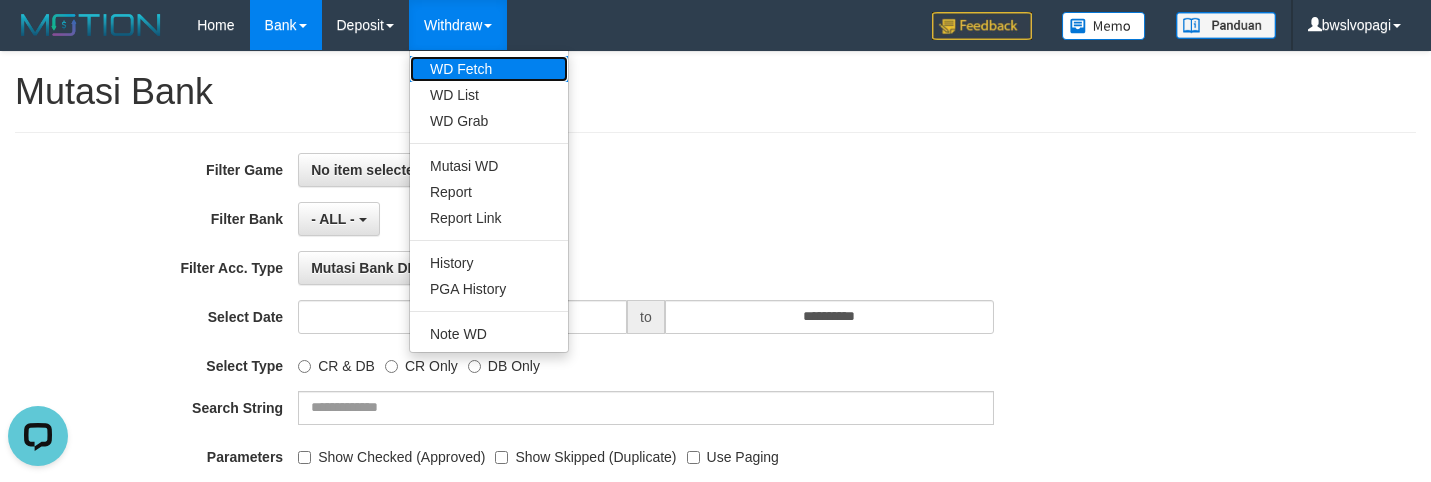 click on "WD Fetch" at bounding box center (489, 69) 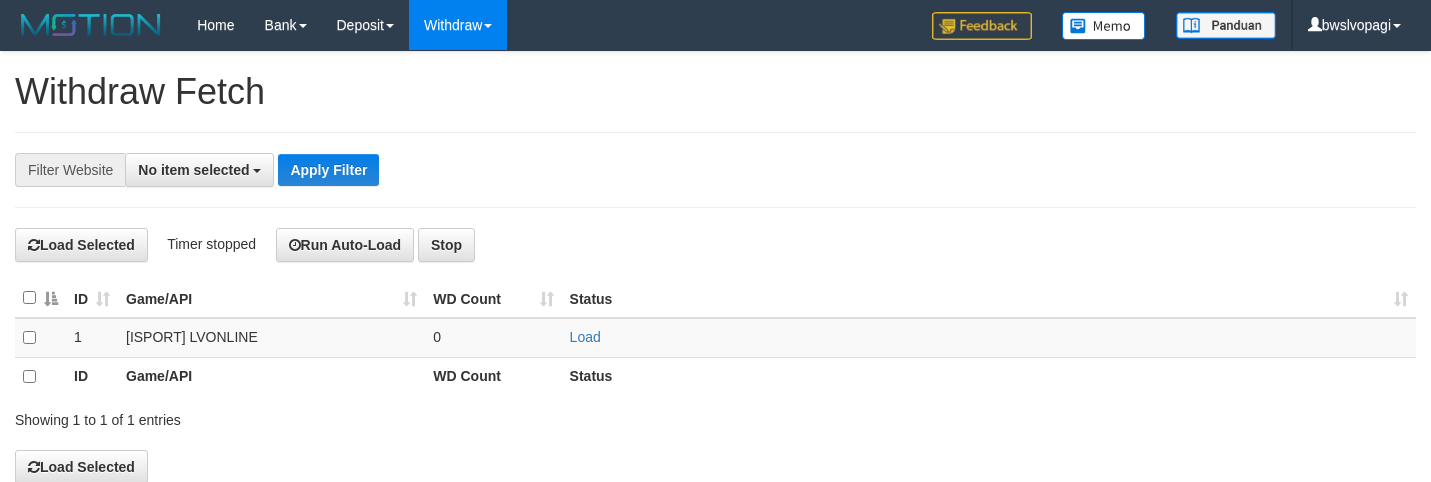 select 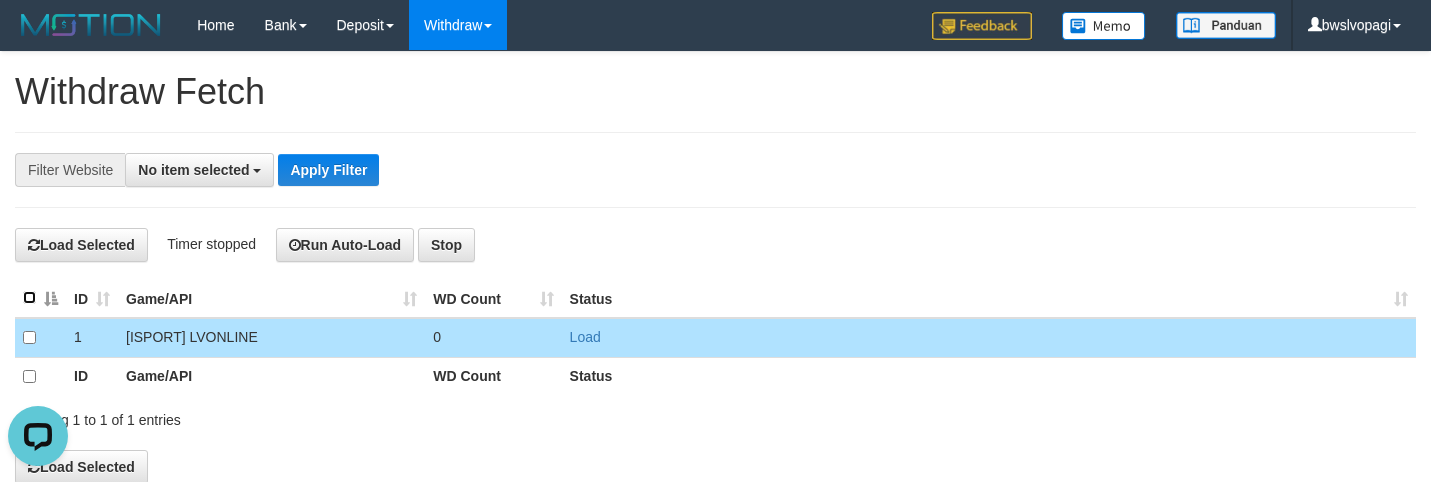 scroll, scrollTop: 0, scrollLeft: 0, axis: both 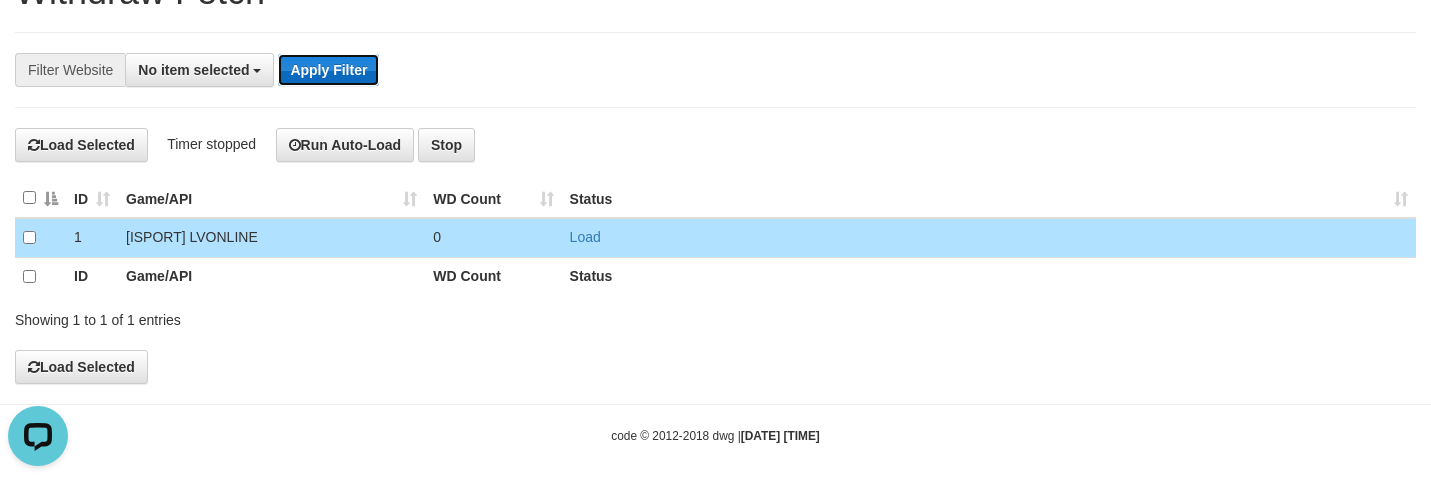 click on "Apply Filter" at bounding box center [328, 70] 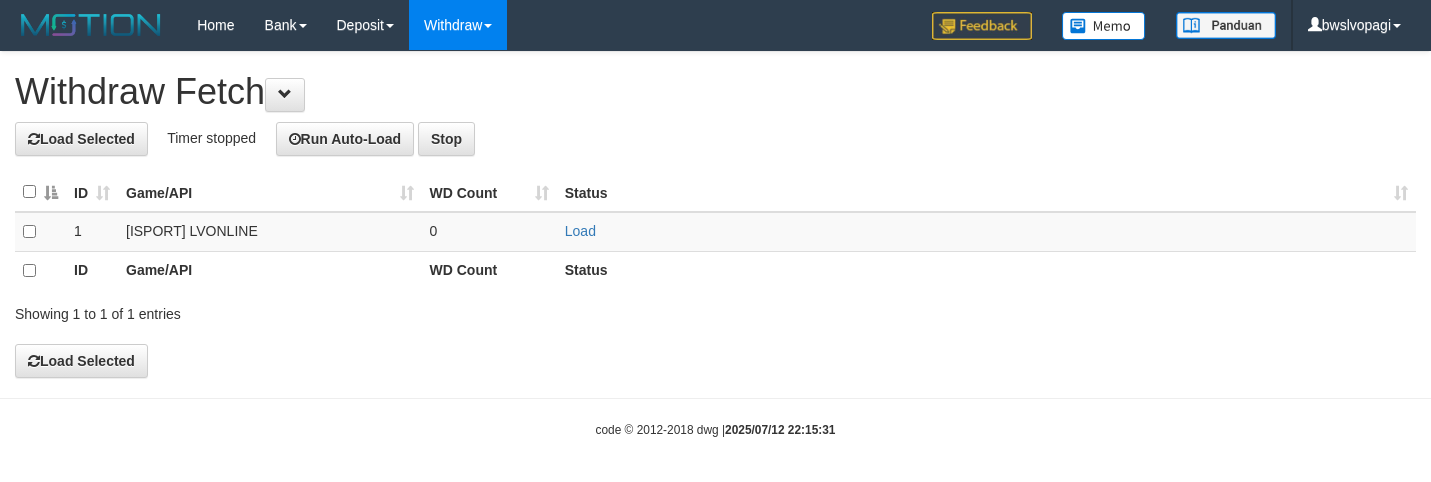 scroll, scrollTop: 0, scrollLeft: 0, axis: both 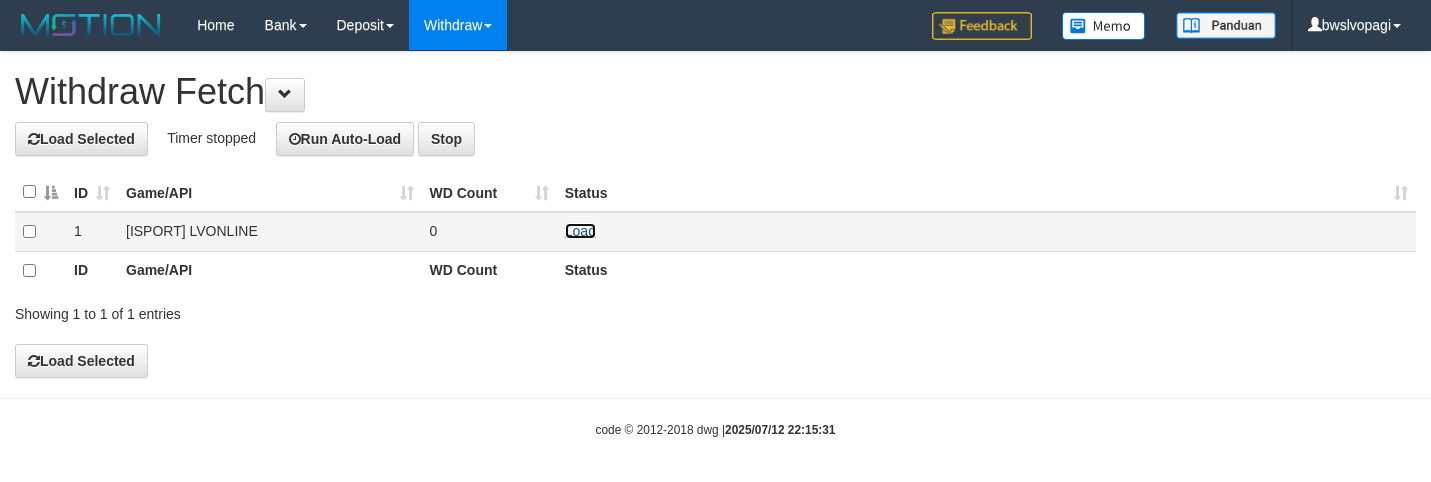 click on "Load" at bounding box center (580, 231) 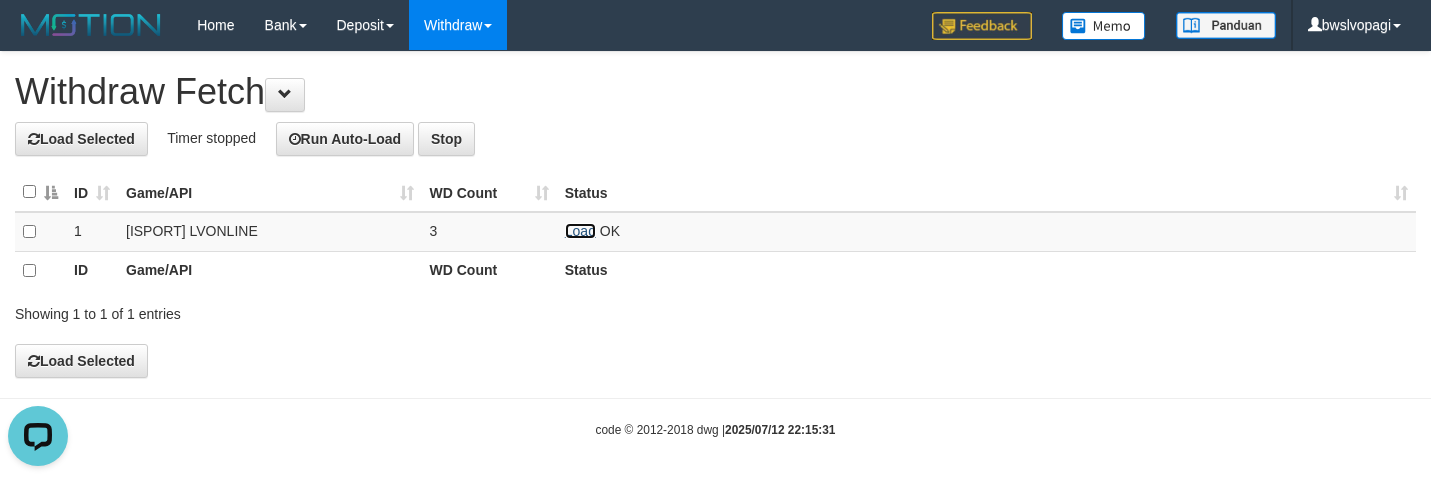 scroll, scrollTop: 0, scrollLeft: 0, axis: both 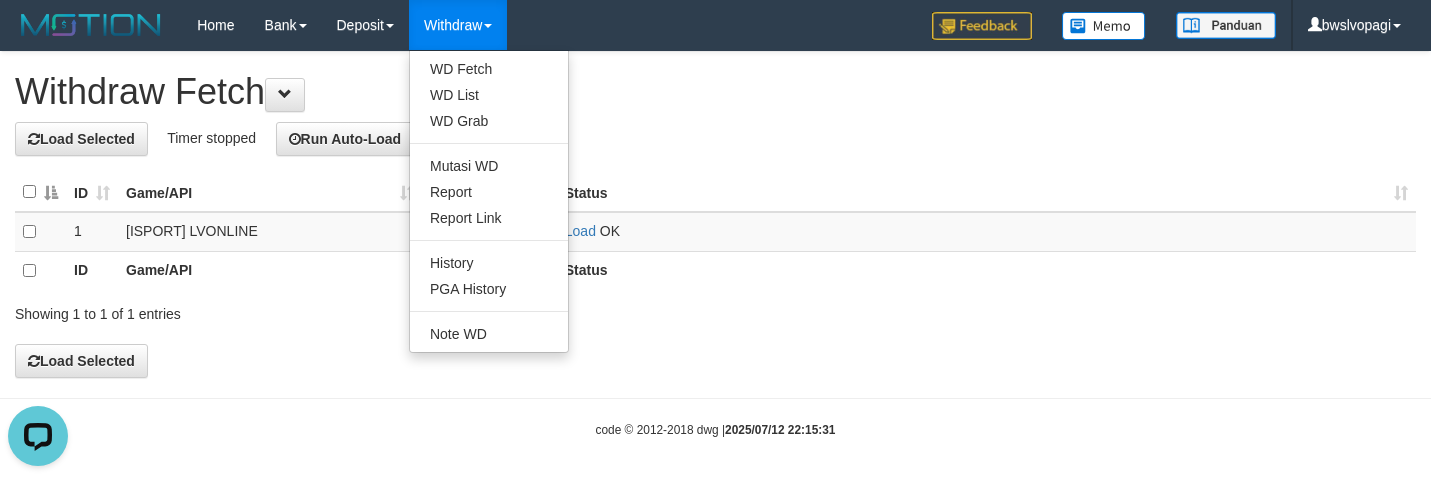 click on "Withdraw" at bounding box center [458, 25] 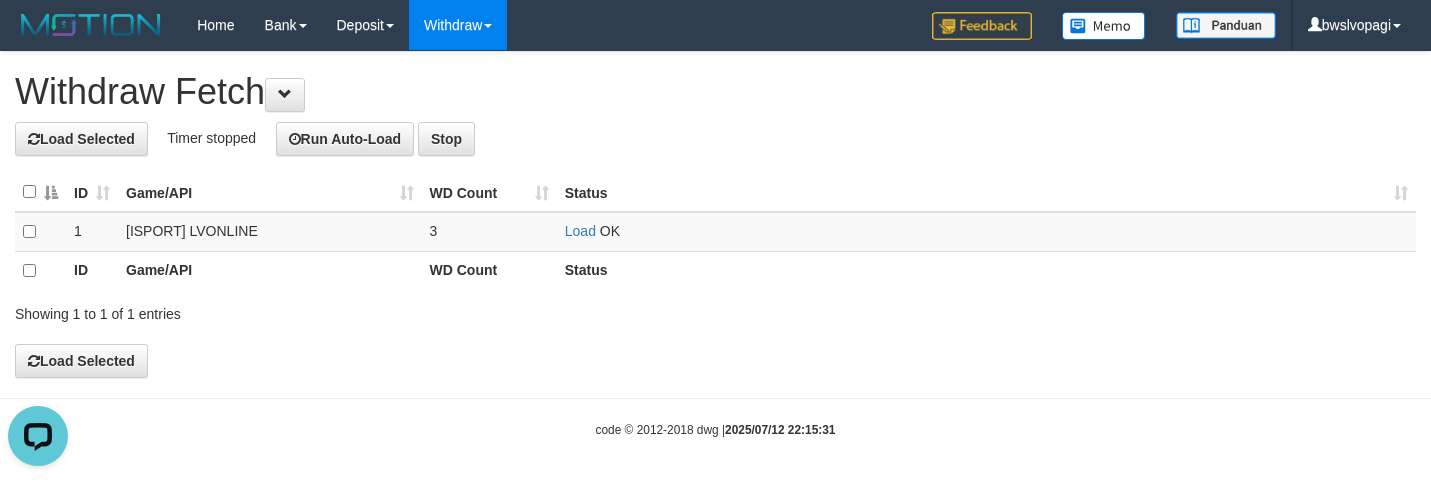 click on "Withdraw" at bounding box center [458, 25] 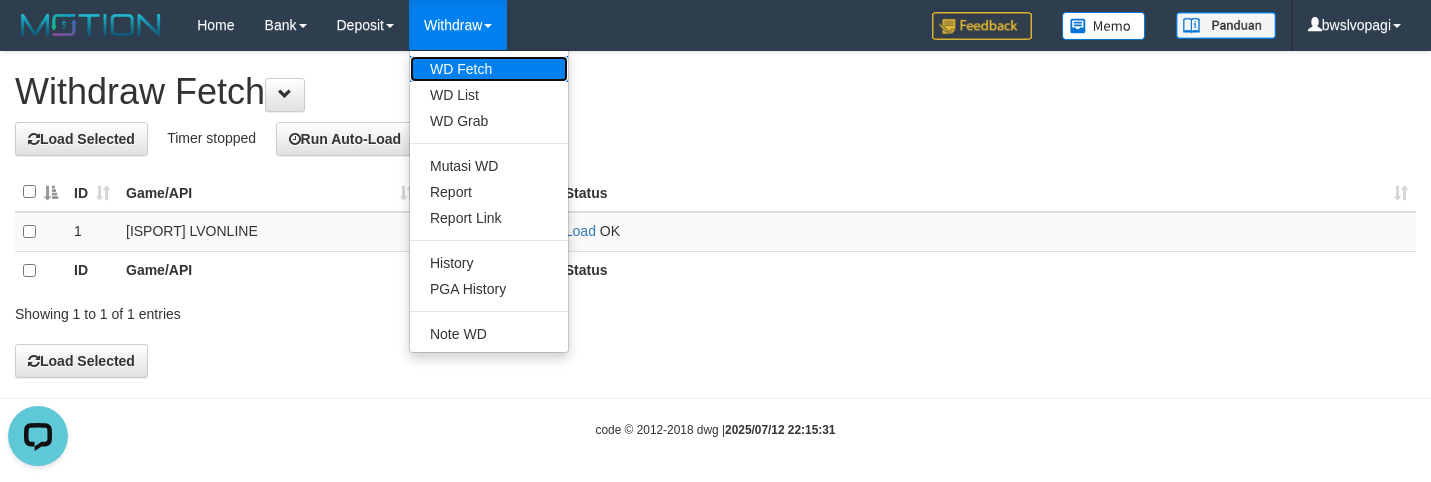 click on "WD Fetch" at bounding box center [489, 69] 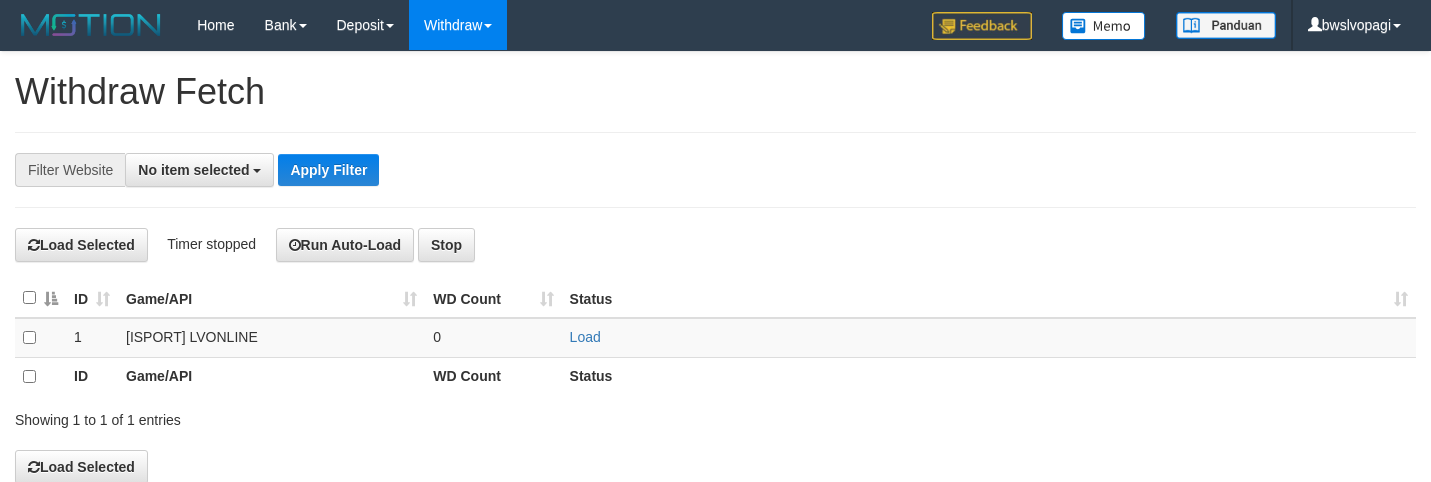 scroll, scrollTop: 0, scrollLeft: 0, axis: both 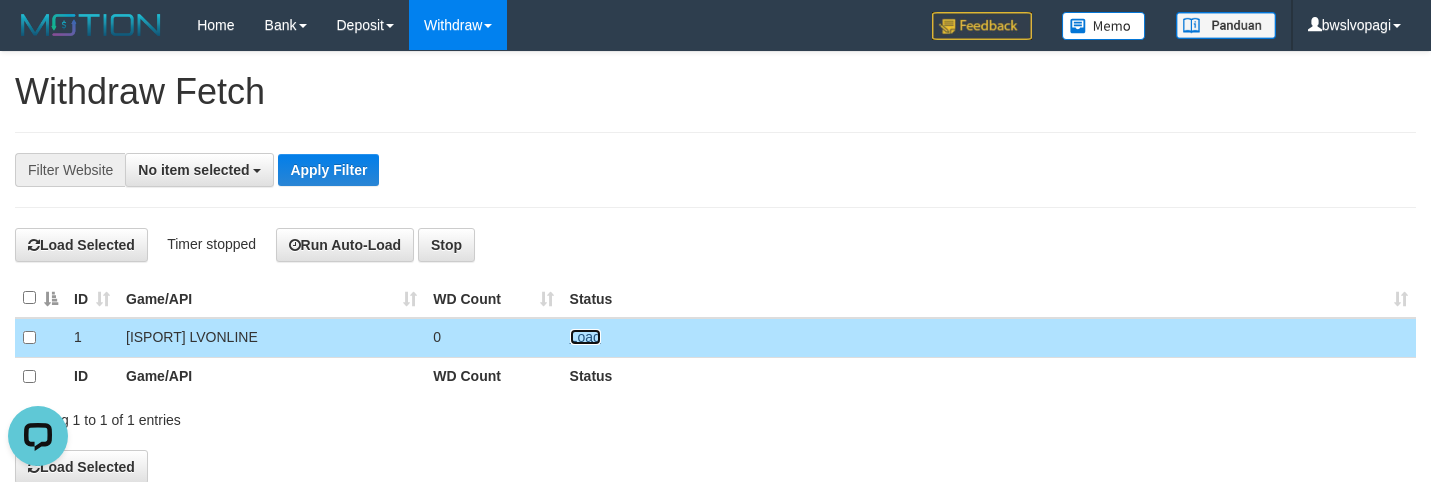 click on "Load" at bounding box center (585, 337) 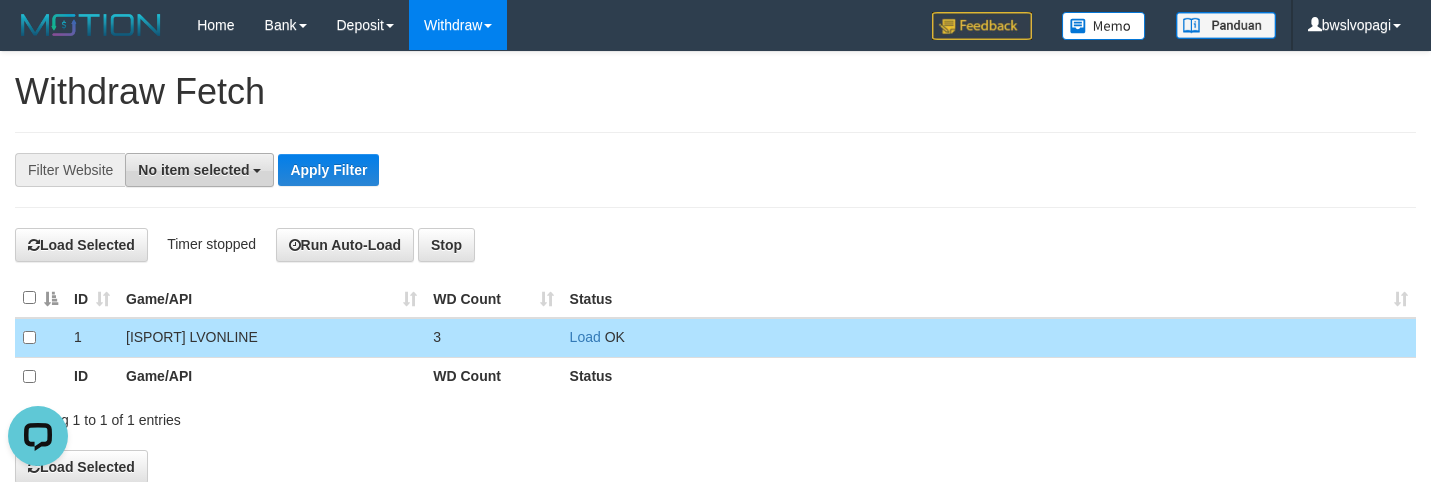 click on "No item selected" at bounding box center (193, 170) 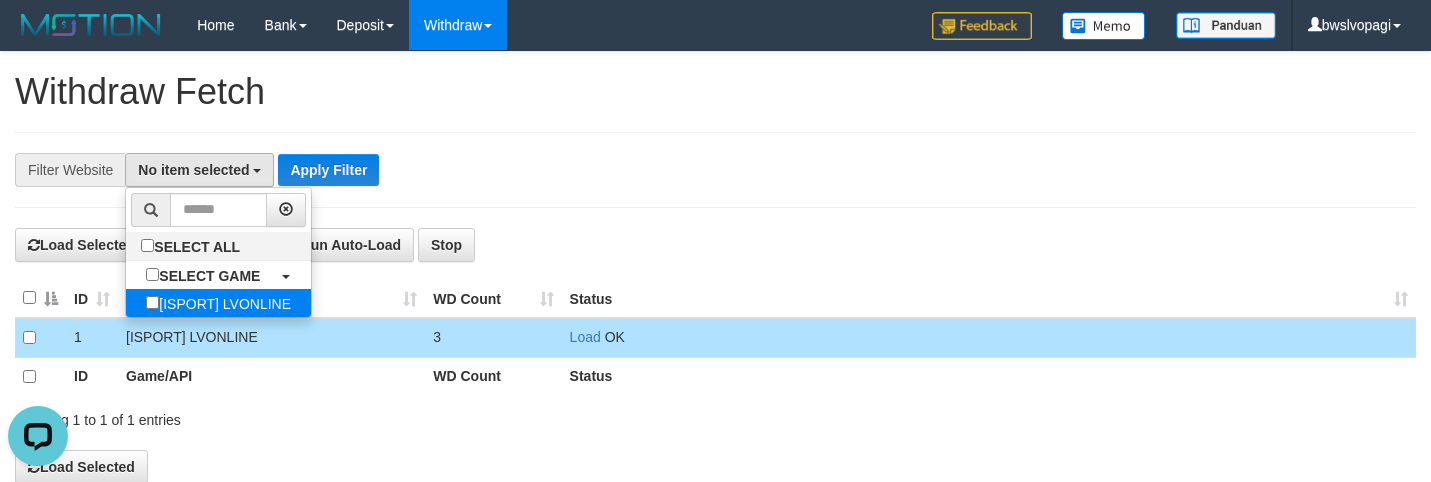 select on "***" 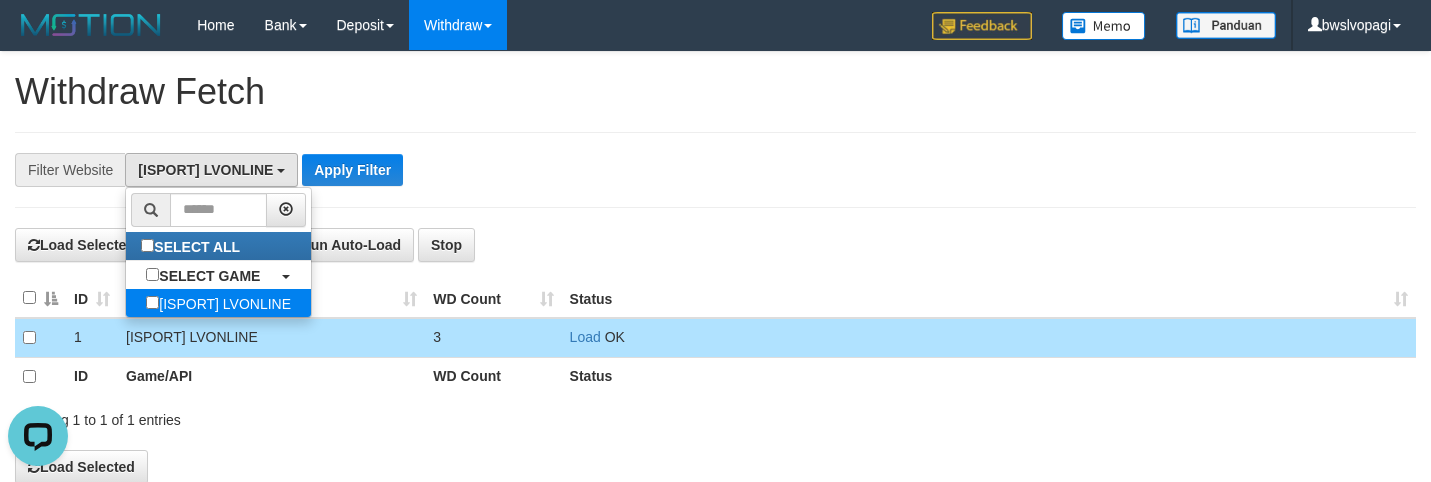 scroll, scrollTop: 18, scrollLeft: 0, axis: vertical 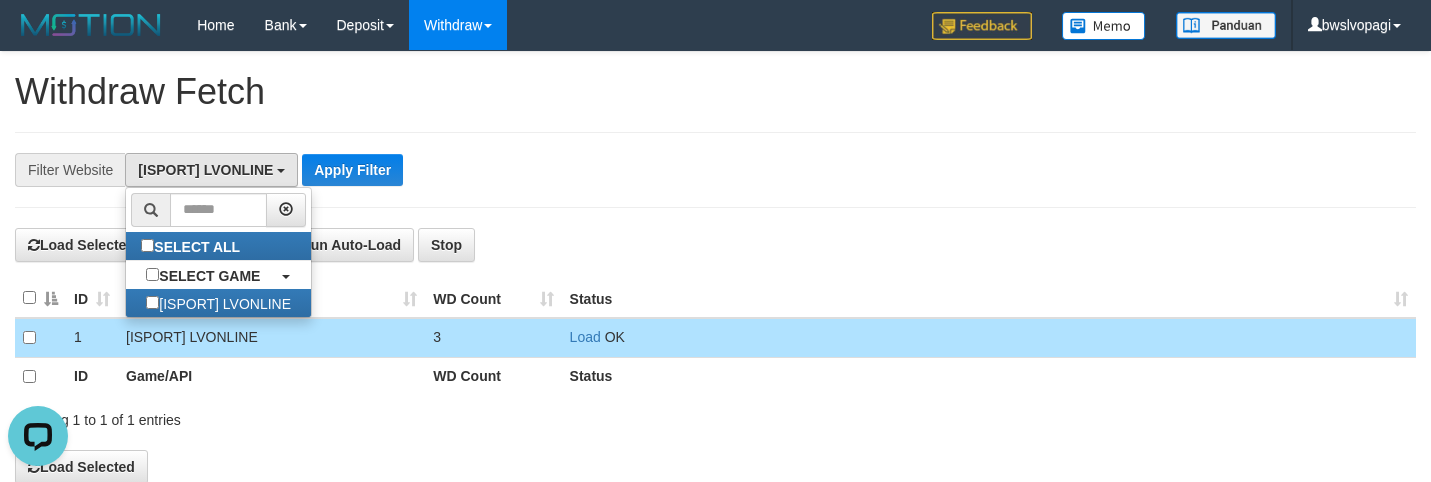 click on "**********" at bounding box center [715, 170] 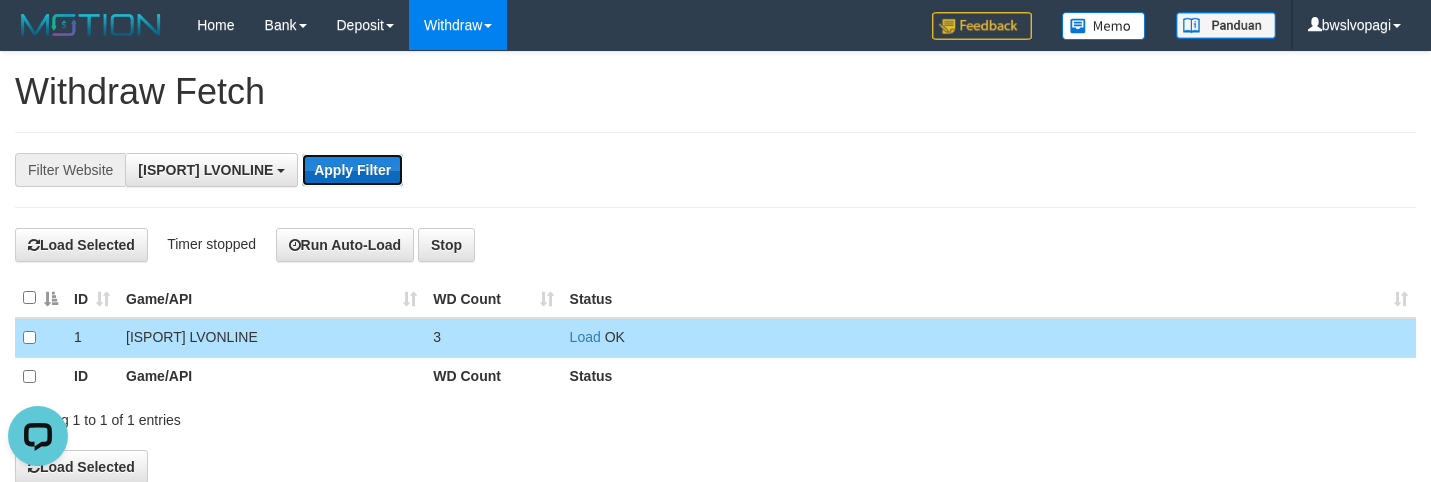 click on "Apply Filter" at bounding box center [352, 170] 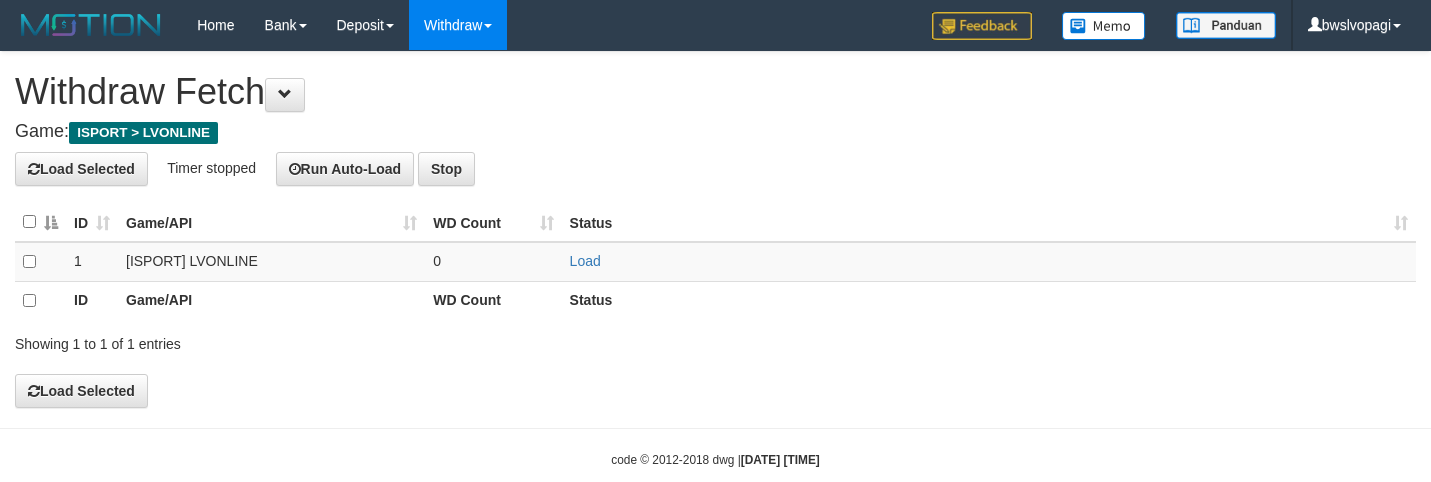 scroll, scrollTop: 0, scrollLeft: 0, axis: both 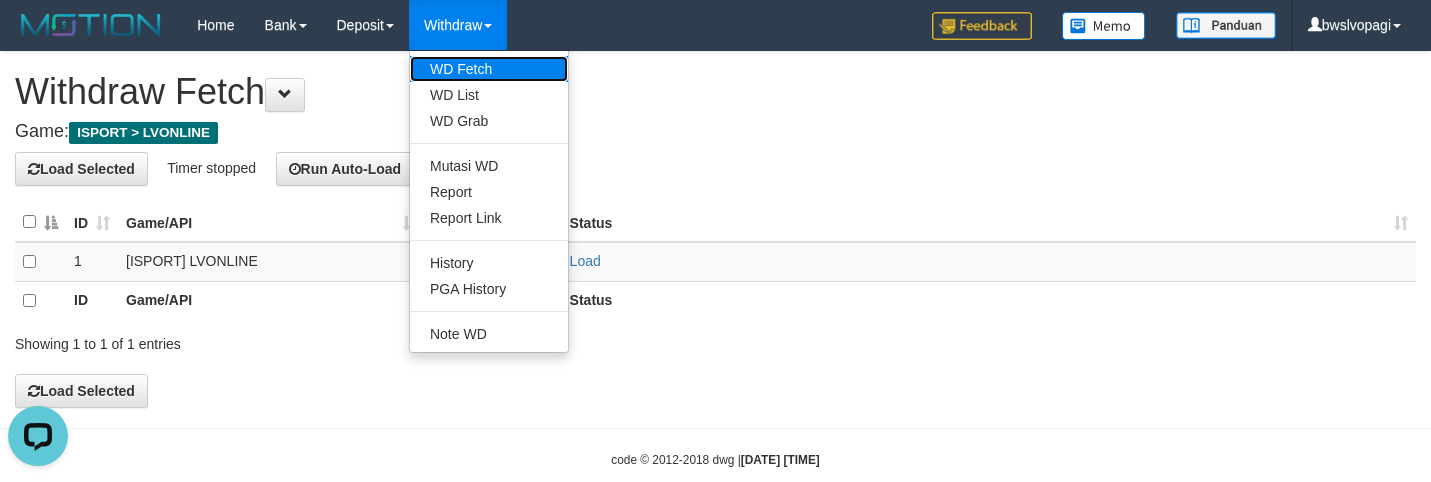click on "WD Fetch" at bounding box center [489, 69] 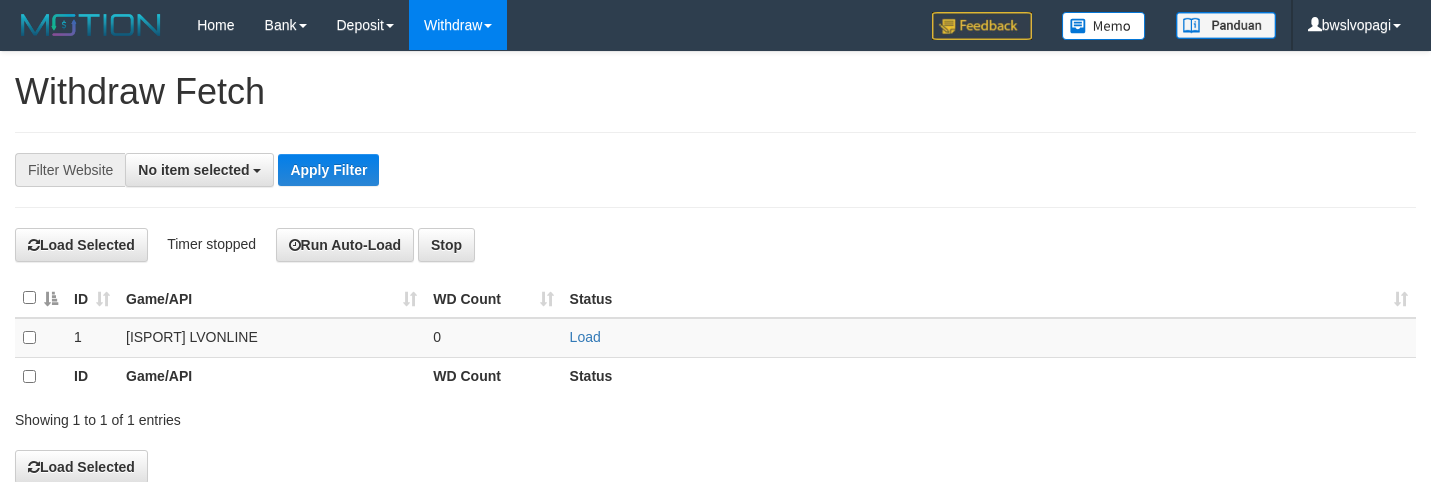 scroll, scrollTop: 0, scrollLeft: 0, axis: both 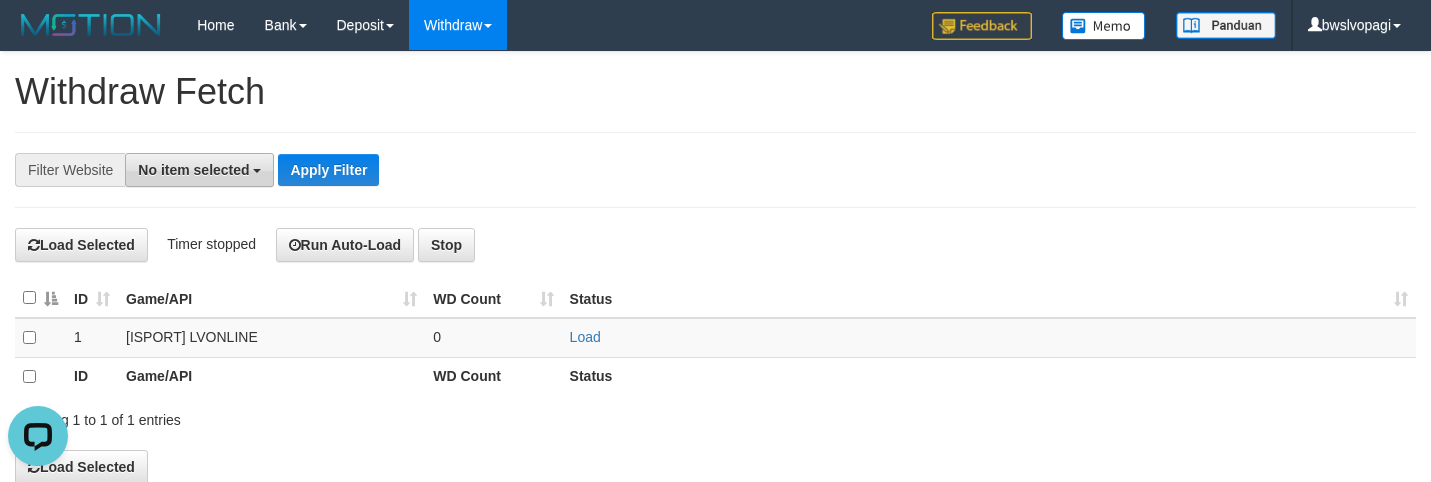 click on "No item selected" at bounding box center [193, 170] 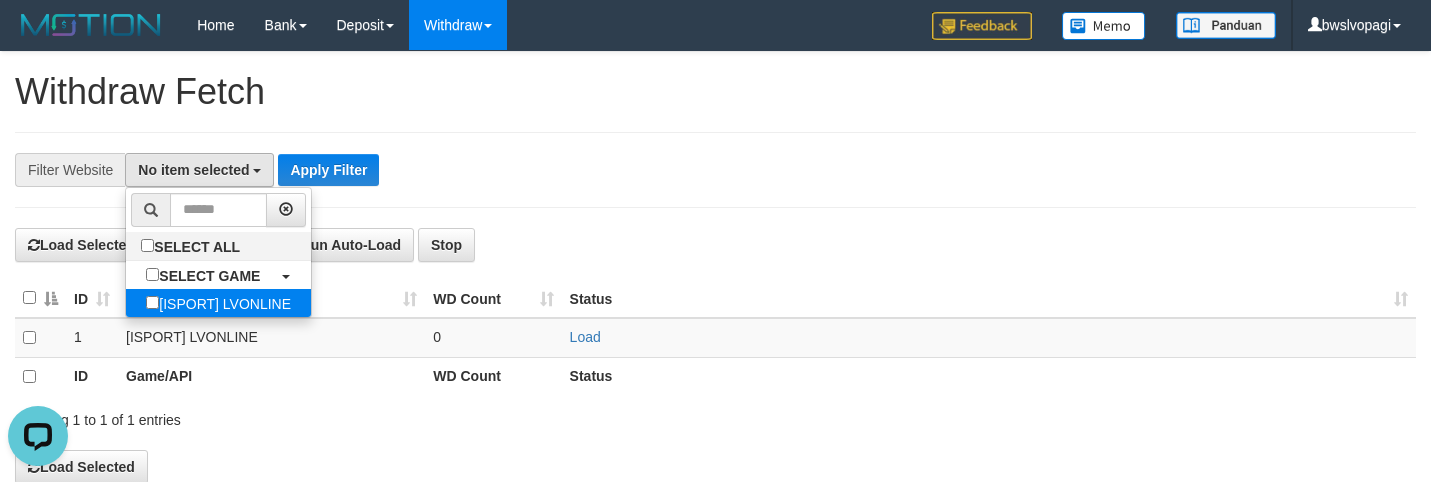 select on "***" 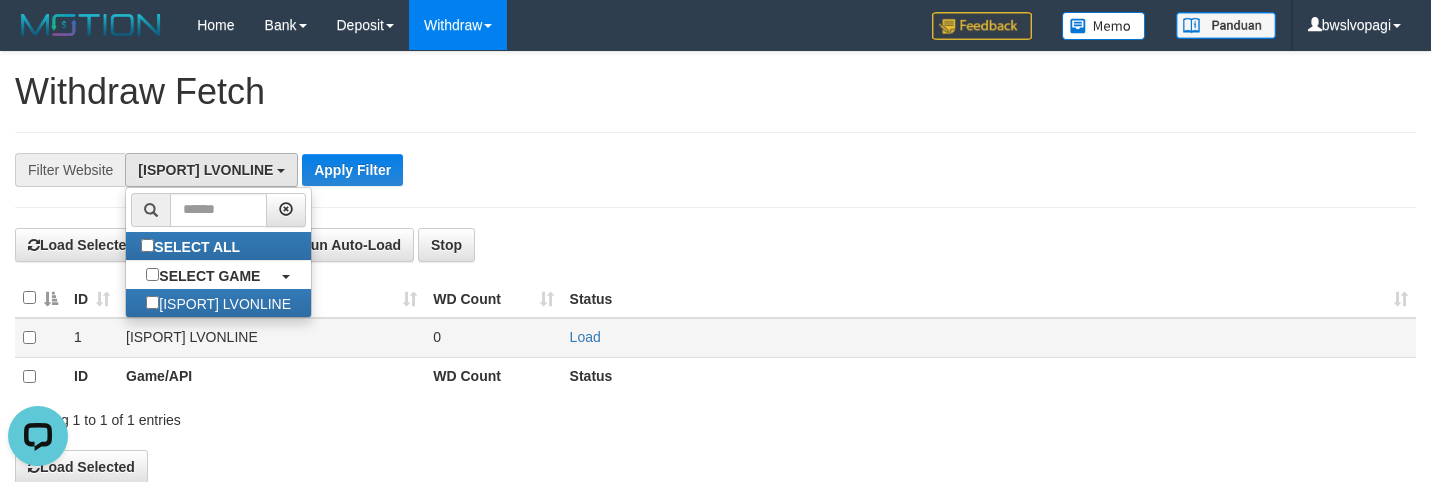 scroll, scrollTop: 18, scrollLeft: 0, axis: vertical 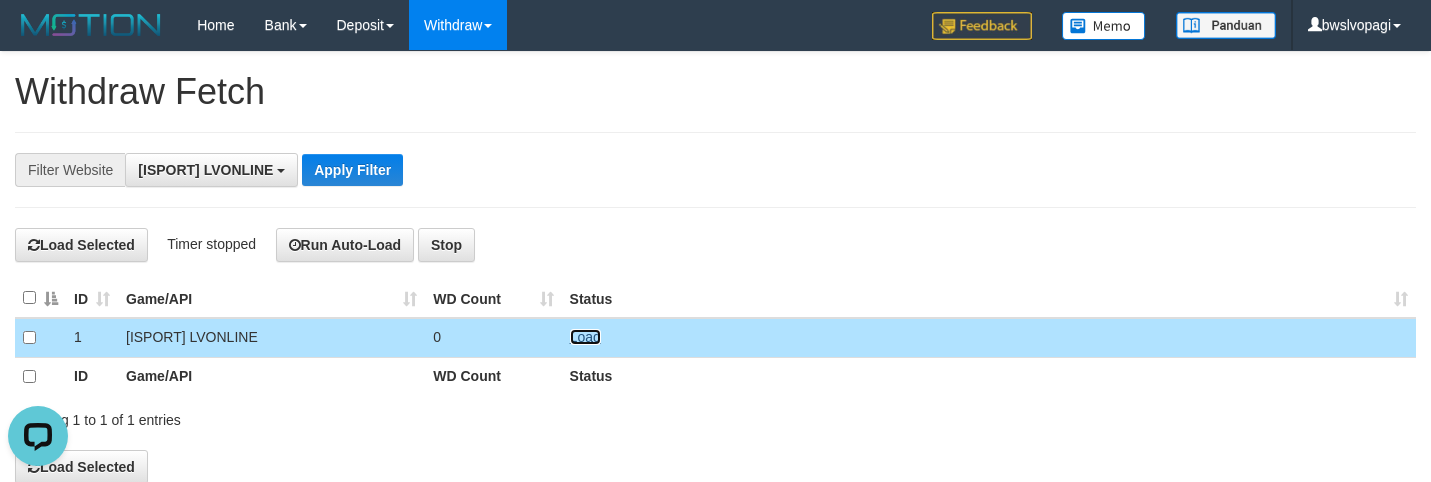click on "Load" at bounding box center (585, 337) 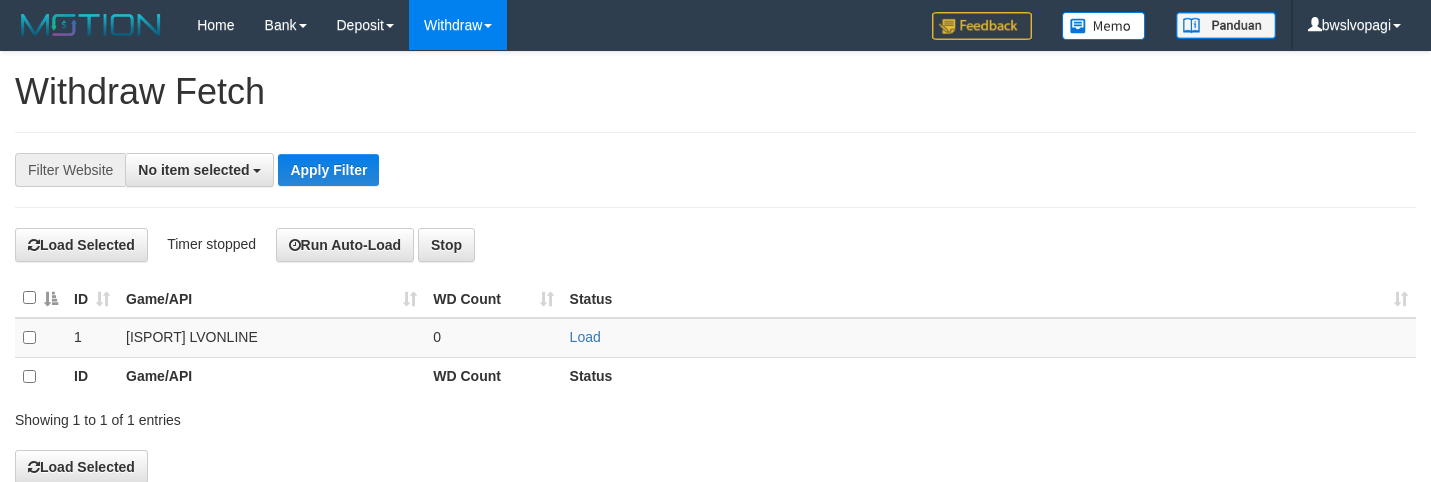 select 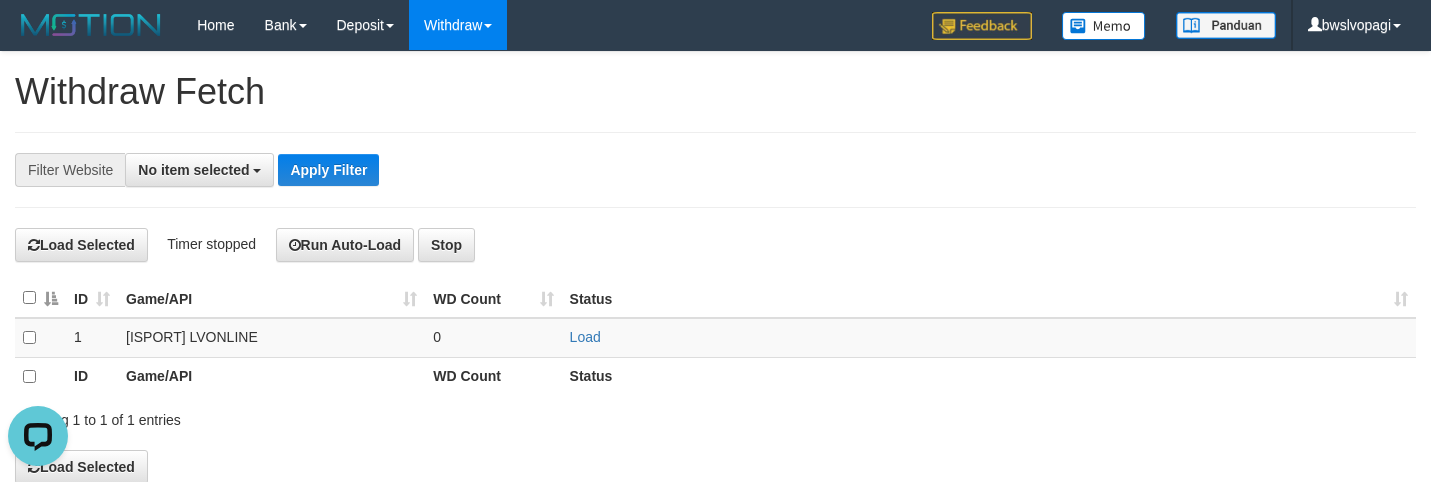 scroll, scrollTop: 0, scrollLeft: 0, axis: both 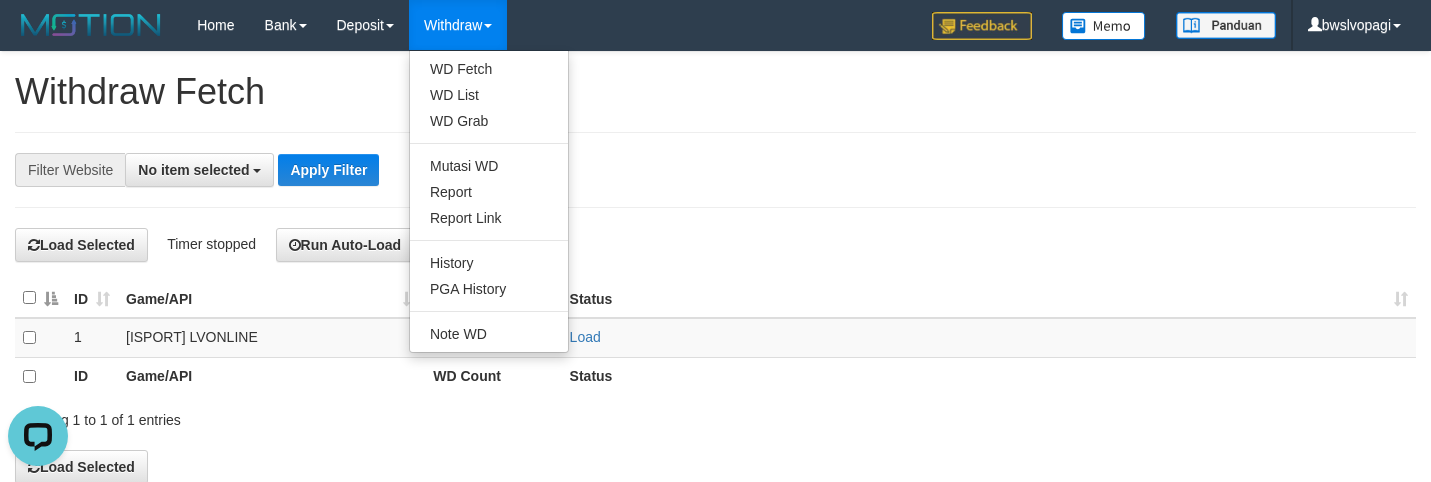 click on "Withdraw" at bounding box center (458, 25) 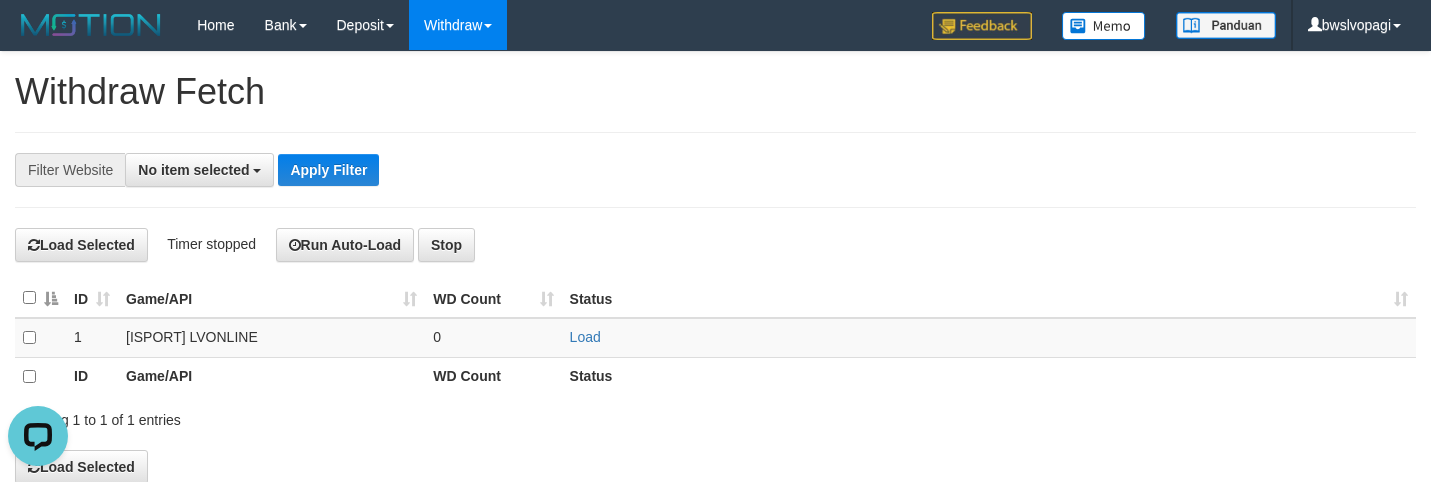 click on "Withdraw" at bounding box center (458, 25) 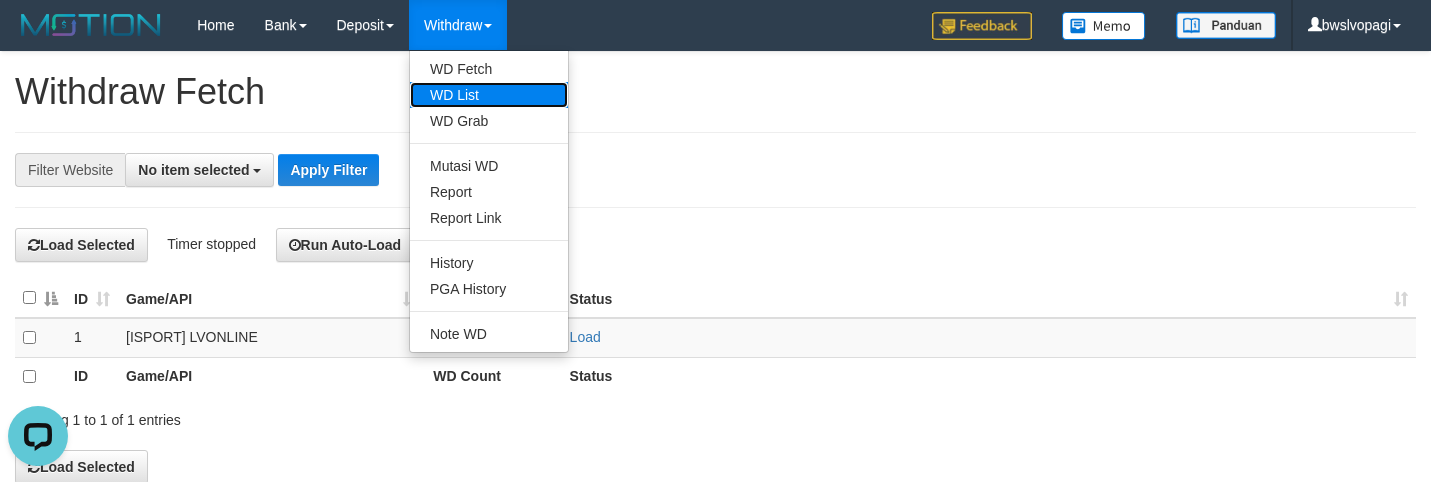 click on "WD List" at bounding box center [489, 95] 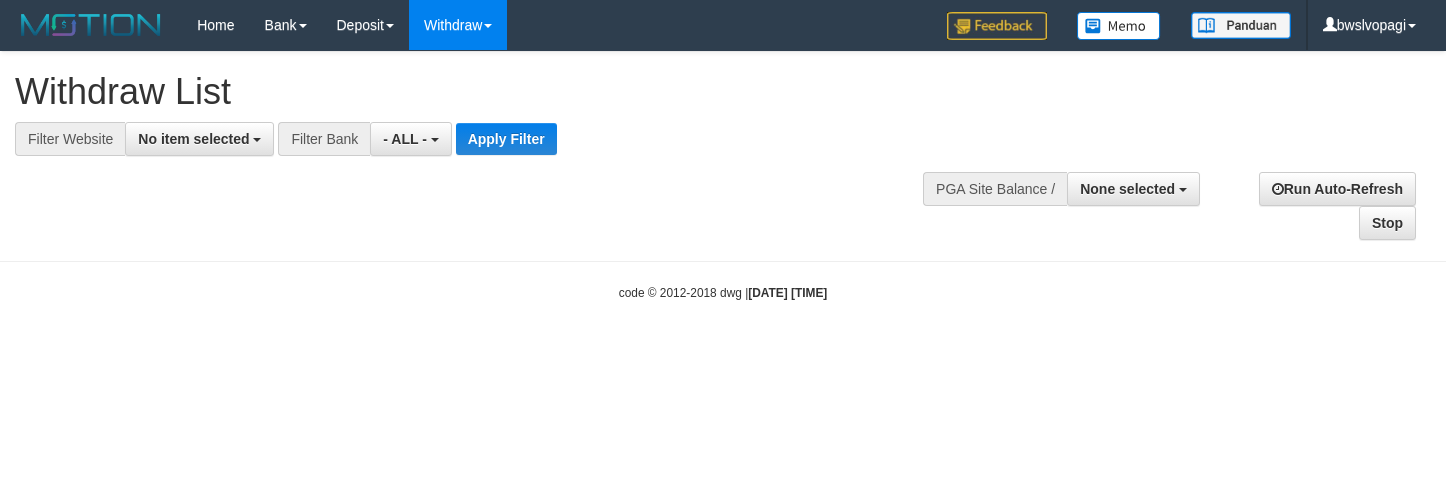 select 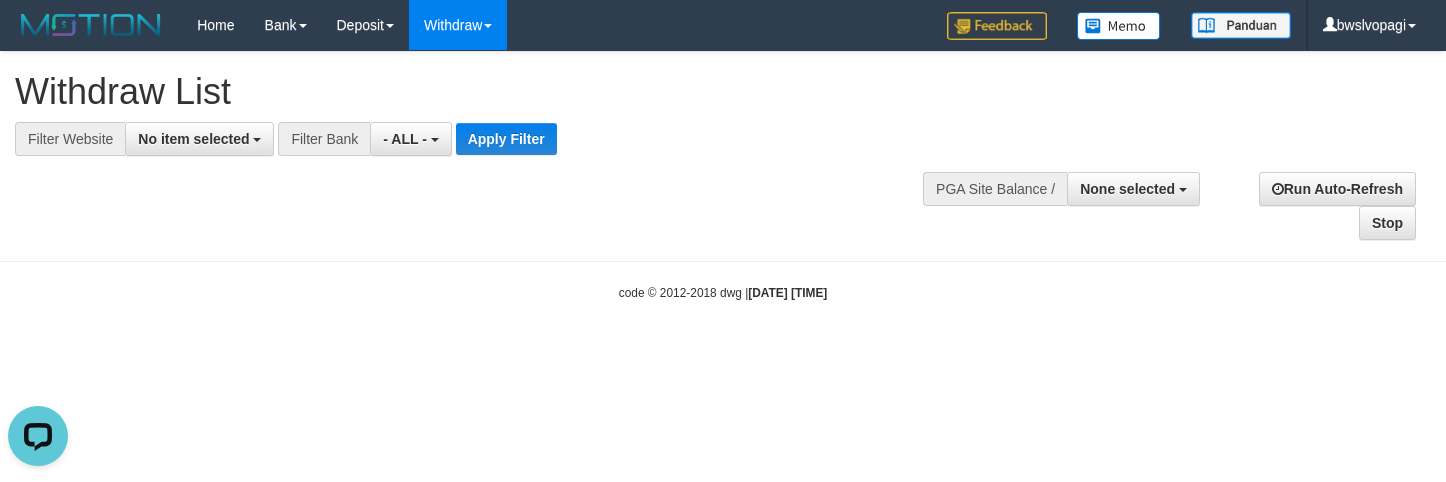 scroll, scrollTop: 0, scrollLeft: 0, axis: both 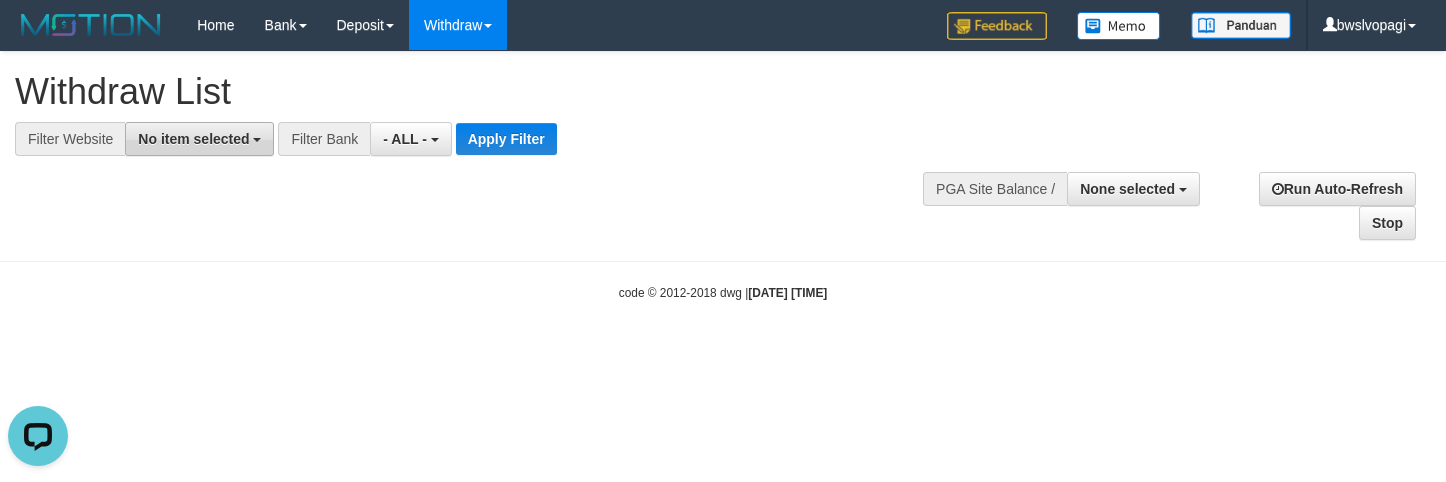click on "No item selected" at bounding box center (193, 139) 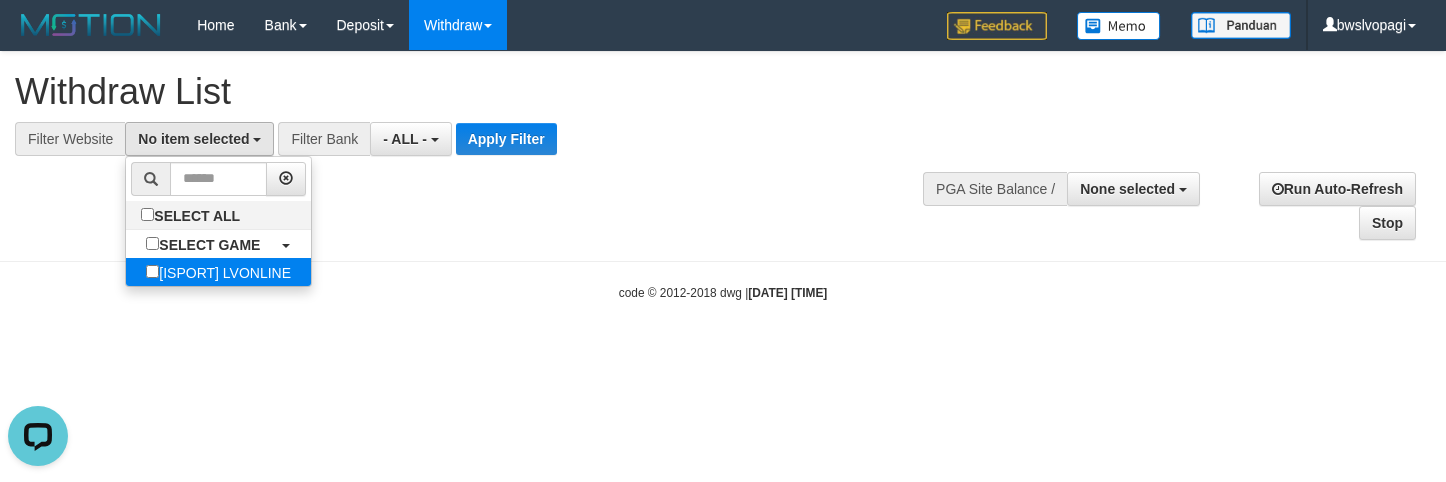select on "***" 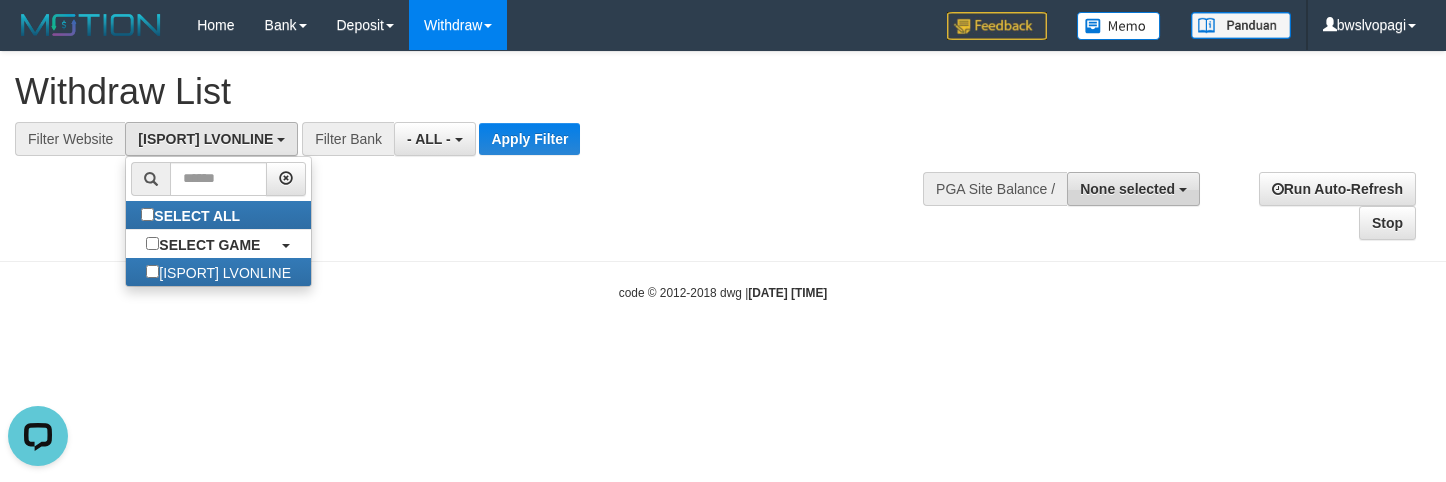 click on "None selected" at bounding box center [1127, 189] 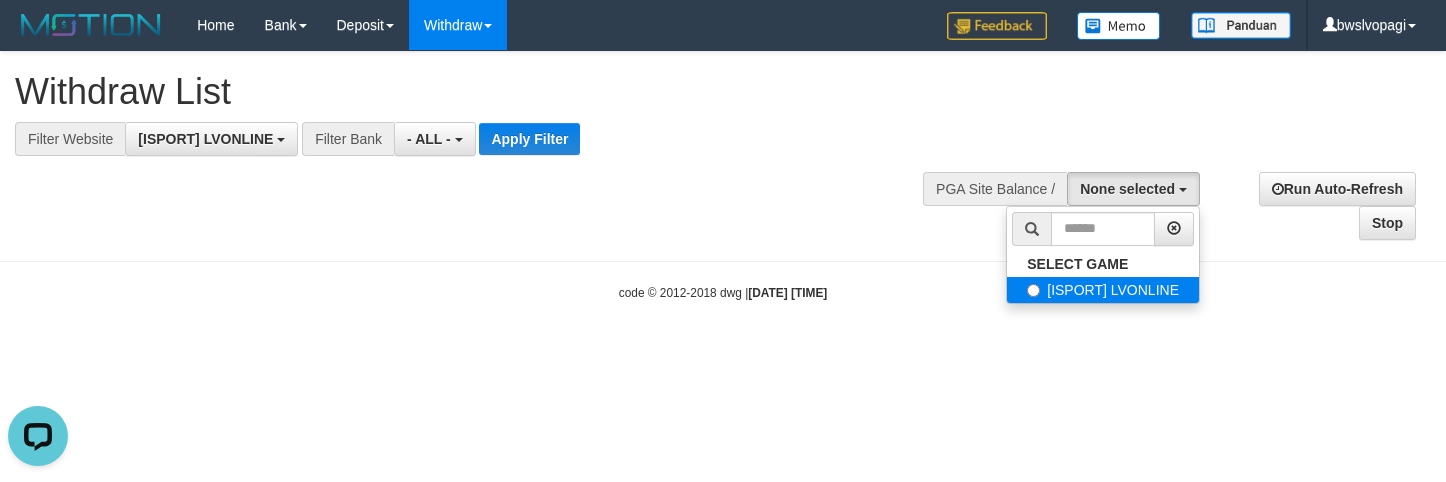 select on "***" 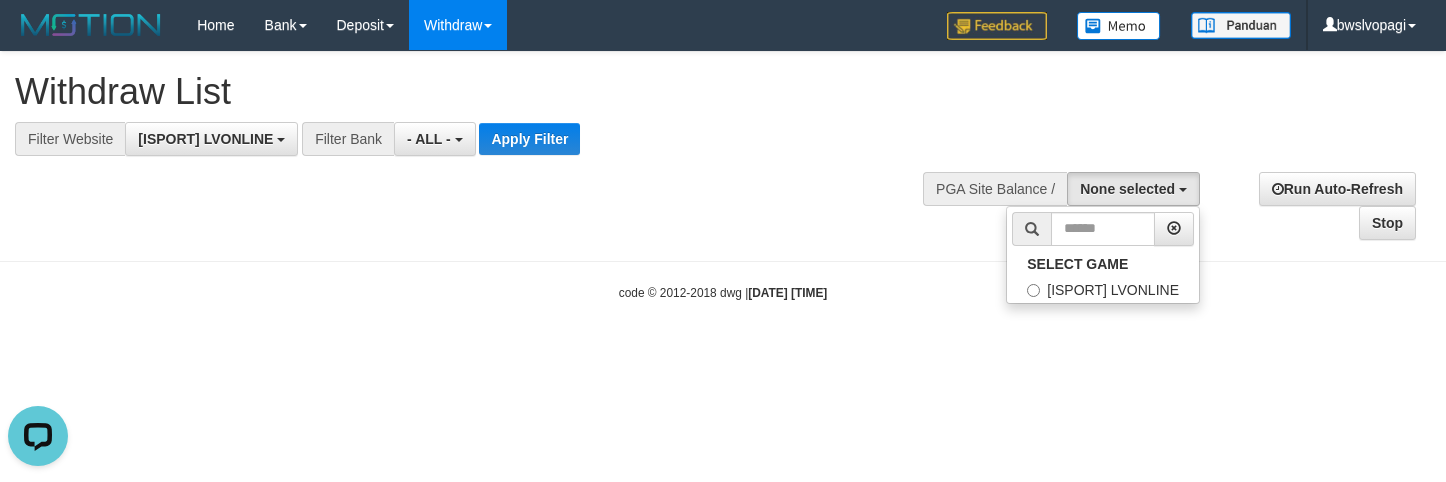 scroll, scrollTop: 18, scrollLeft: 0, axis: vertical 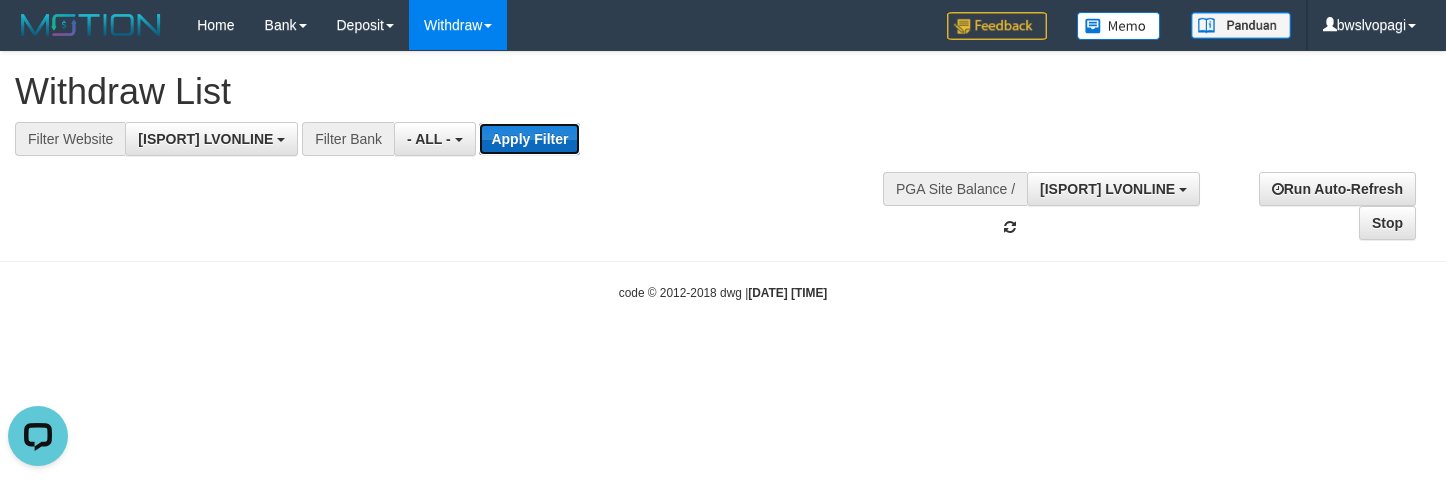 click on "Apply Filter" at bounding box center (529, 139) 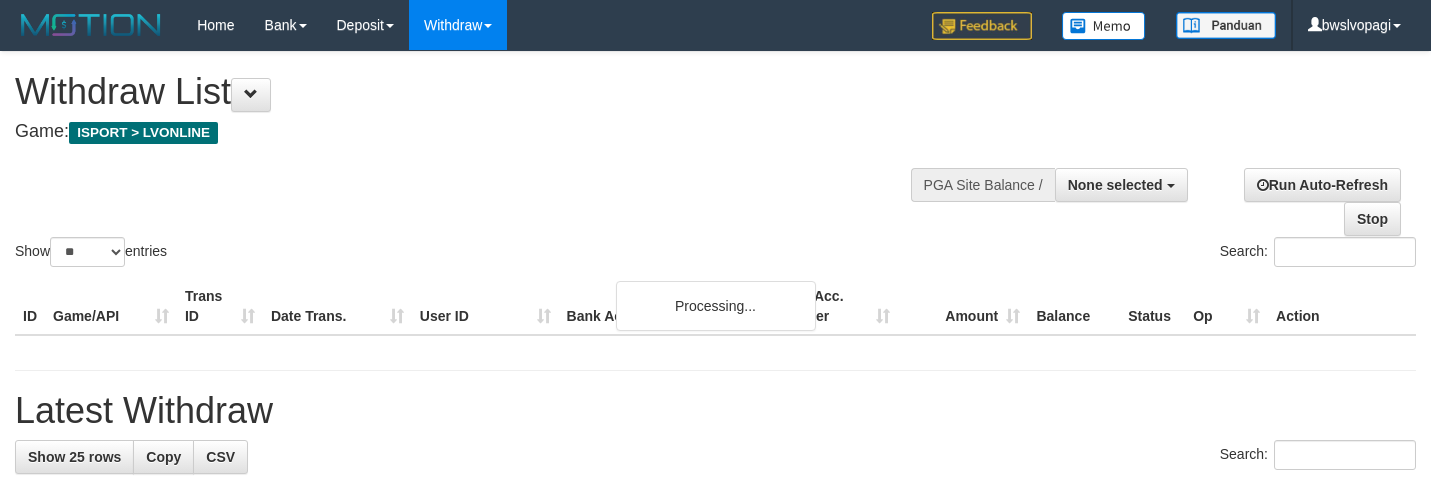 select 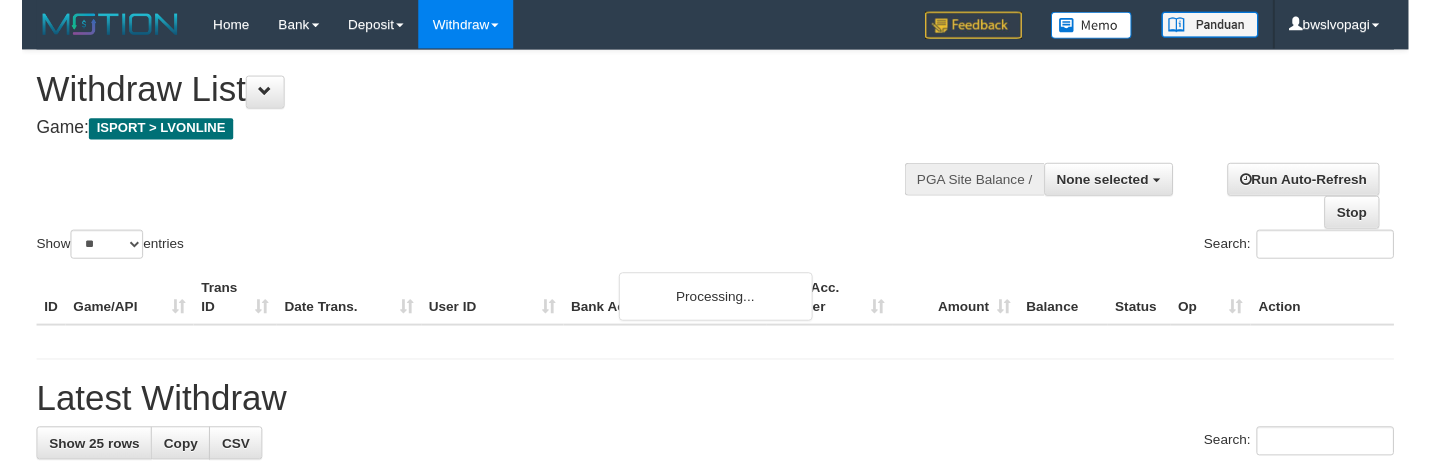 scroll, scrollTop: 0, scrollLeft: 0, axis: both 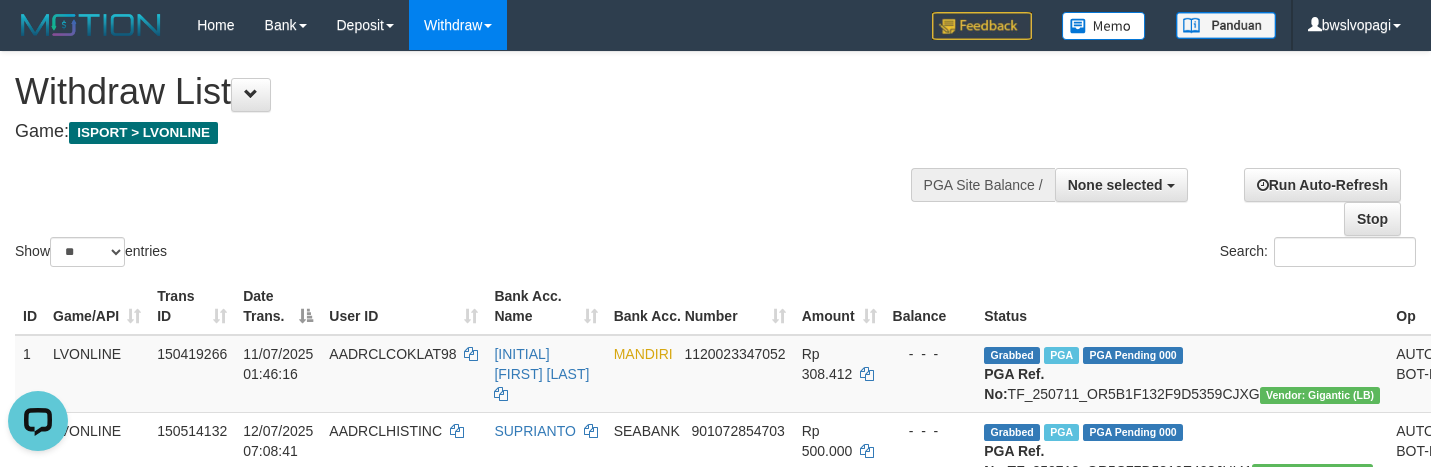 click on "Withdraw List" at bounding box center (474, 92) 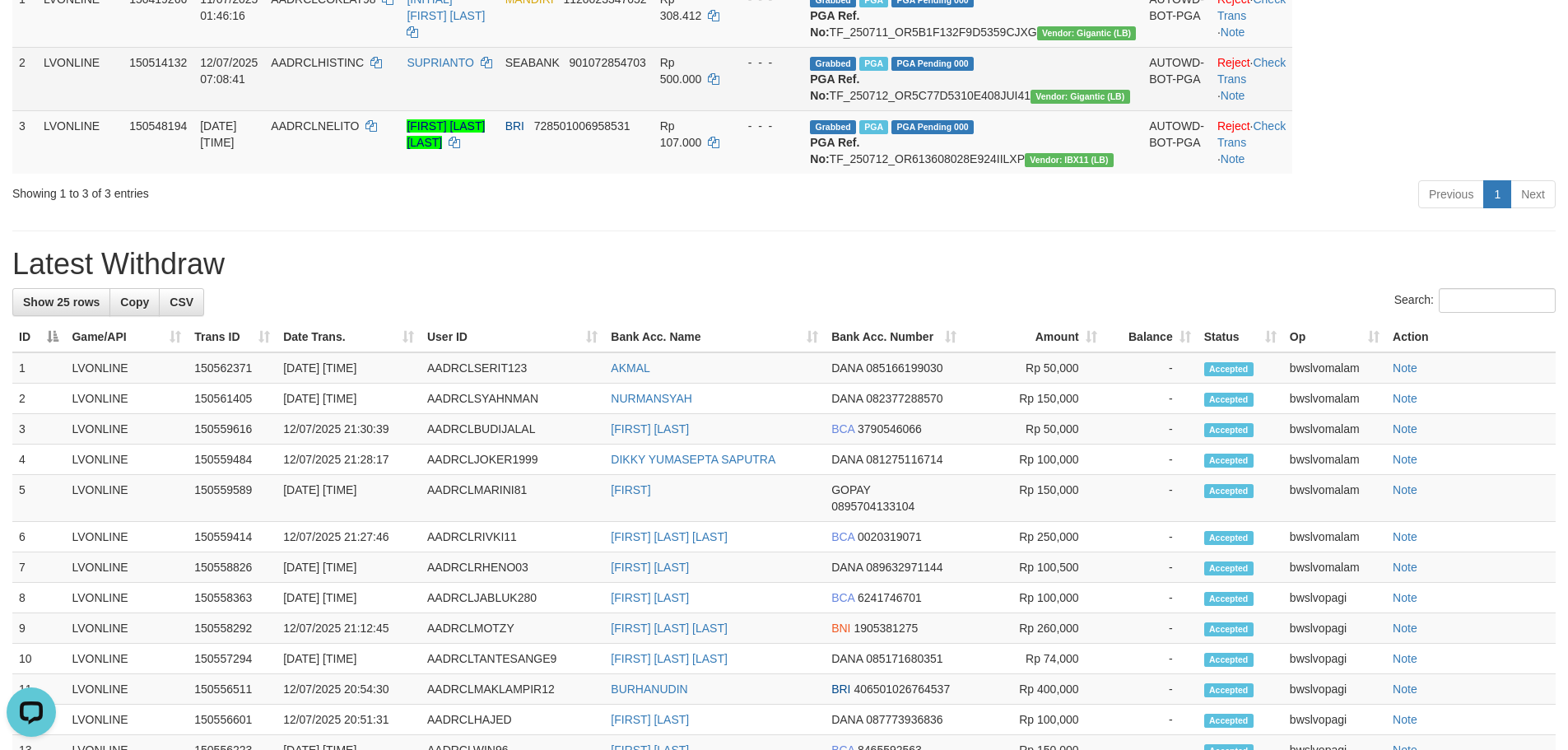 scroll, scrollTop: 322, scrollLeft: 0, axis: vertical 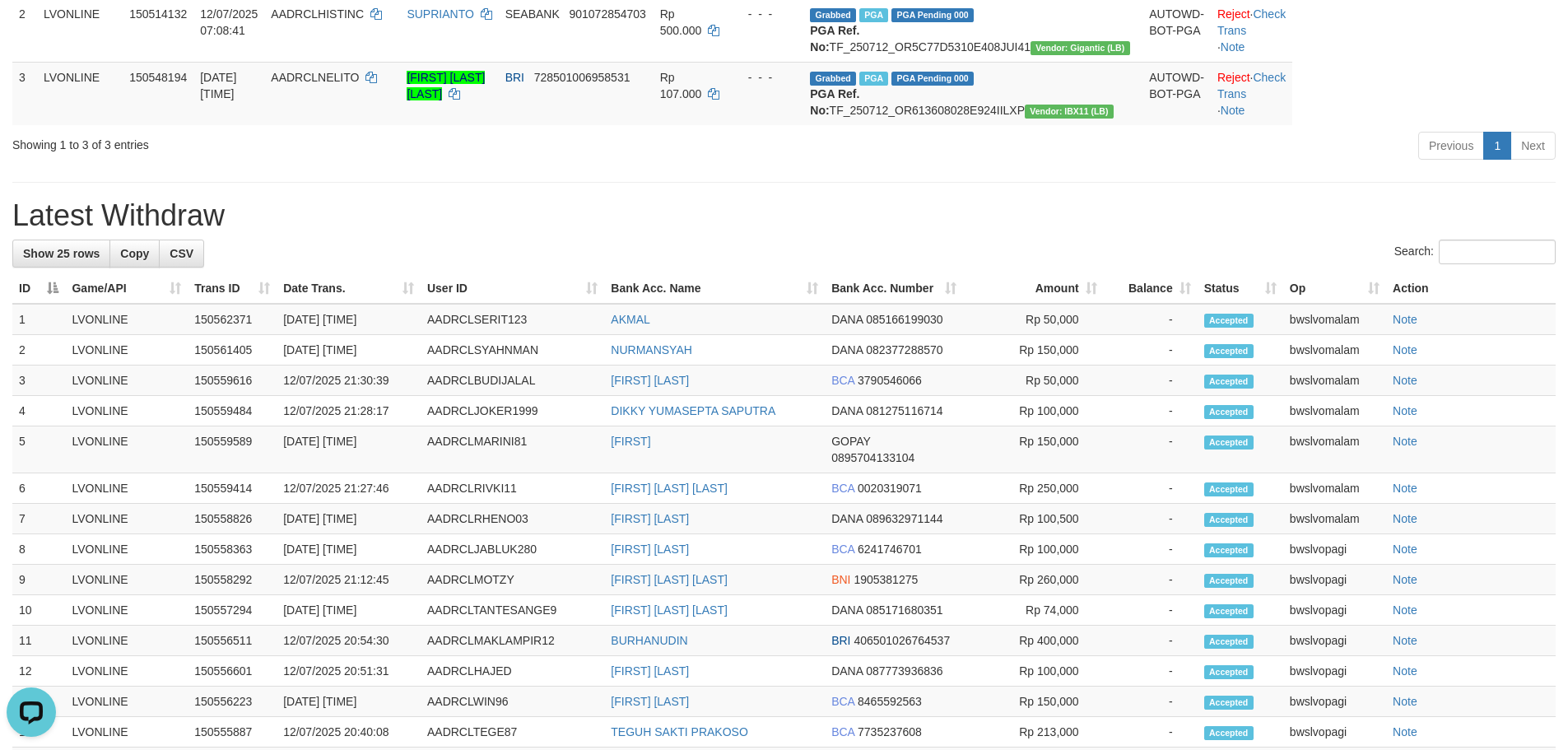 click on "ID Game/API Trans ID Date Trans. User ID Bank Acc. Name Bank Acc. Number Amount Balance Status Op Action
1 LVONLINE 150419266 11/07/2025 01:46:16 AADRCLCOKLAT98    M ARMANDO PRATAMA    MANDIRI     1120023347052 Rp 308.412    -  -  - Grabbed   PGA   PGA Pending 000 PGA Ref. No:  TF_250711_OR5B1F132F9D5359CJXG  Vendor: Gigantic (LB) AUTOWD-BOT-PGA Reject ·    Check Trans    ·    Note 2 LVONLINE 150514132 12/07/2025 07:08:41 AADRCLHISTINC    SUPRIANTO    SEABANK     901072854703 Rp 500.000    -  -  - Grabbed   PGA   PGA Pending 000 PGA Ref. No:  TF_250712_OR5C77D5310E408JUI41  Vendor: Gigantic (LB) AUTOWD-BOT-PGA Reject ·    Check Trans    ·    Note 3 LVONLINE 150548194 12/07/2025 18:41:43 AADRCLNELITO    KORNELIS VINANCIO LEKY    BRI     728501006958531 Rp 107.000    -  -  - Grabbed   PGA   PGA Pending 000 PGA Ref. No:  TF_250712_OR613608028E924IILXP  Vendor: IBX11 (LB) AUTOWD-BOT-PGA Reject ·    Check Trans    ·    Note" at bounding box center (784, 7) 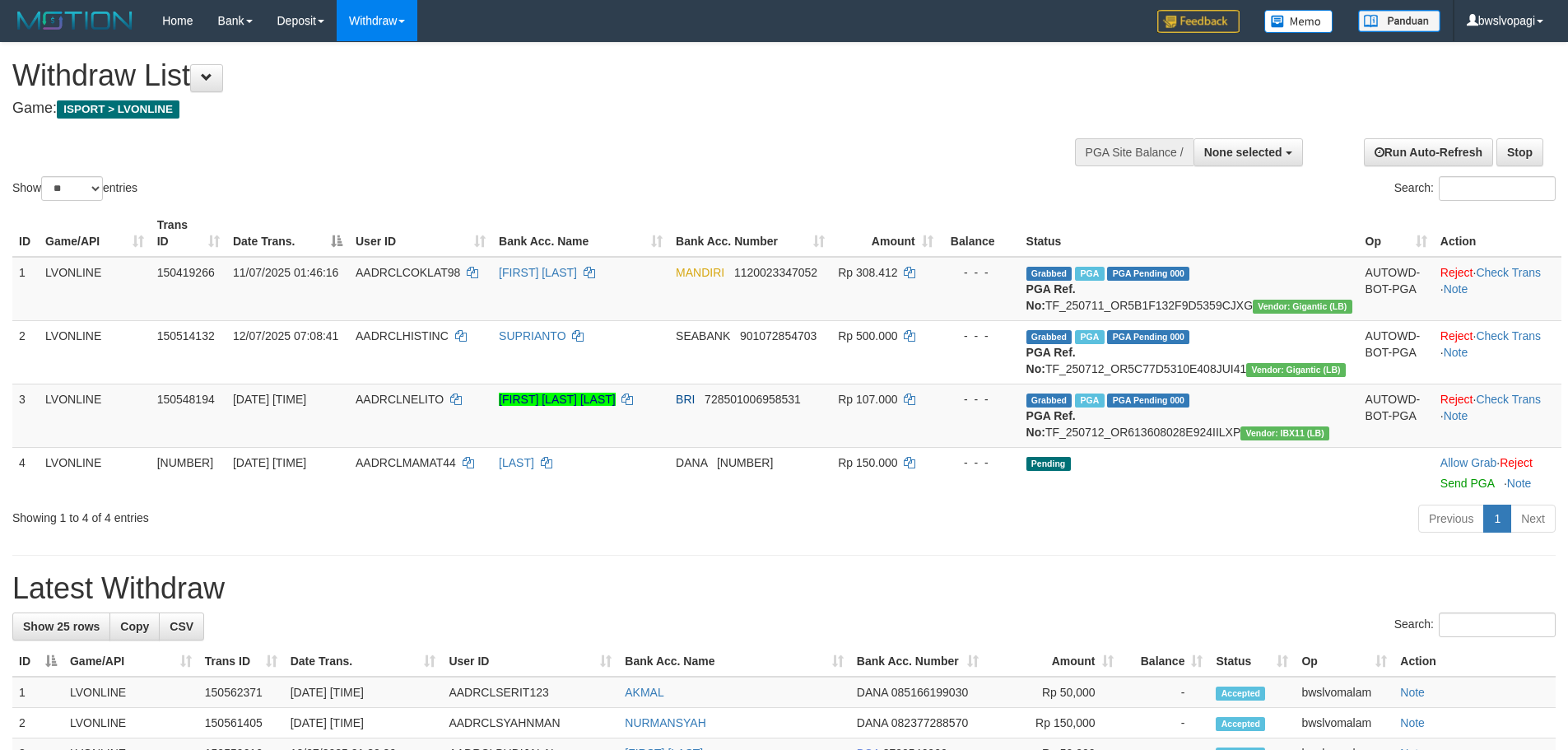 select 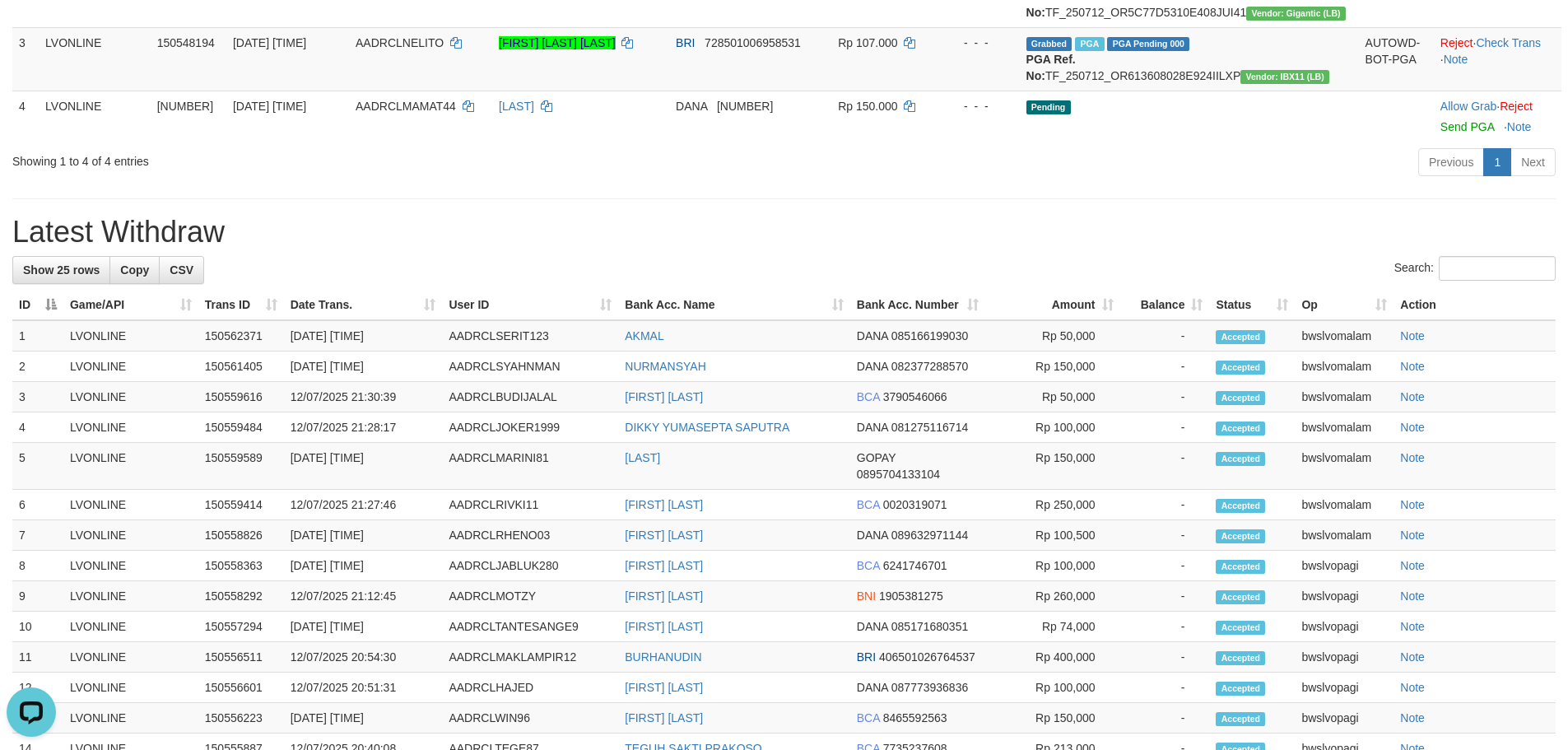 scroll, scrollTop: 0, scrollLeft: 0, axis: both 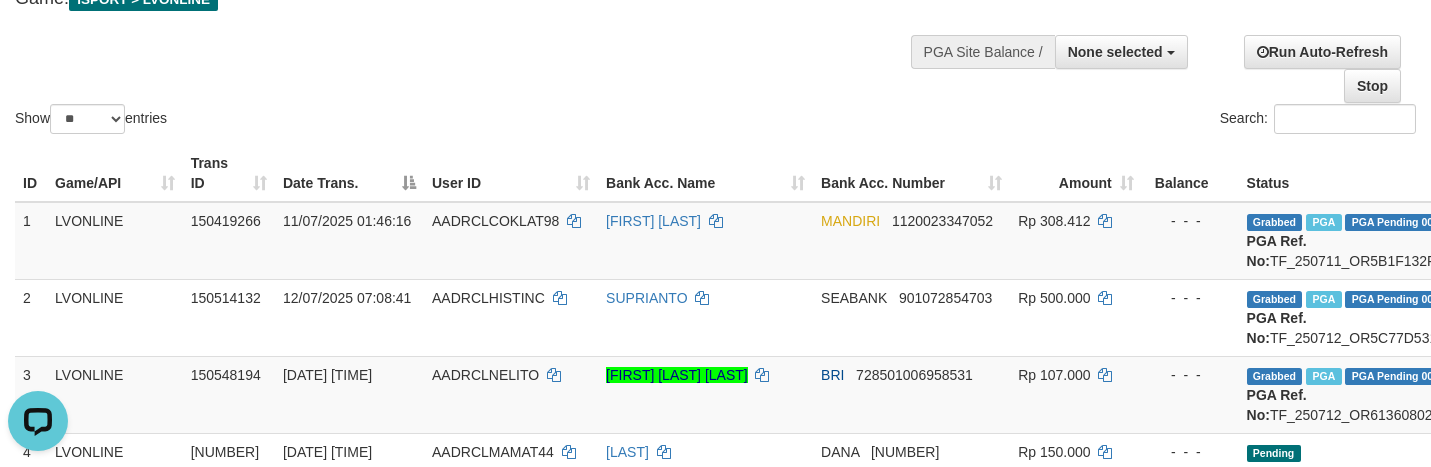 click on "Show  ** ** ** ***  entries Search:" at bounding box center [715, 28] 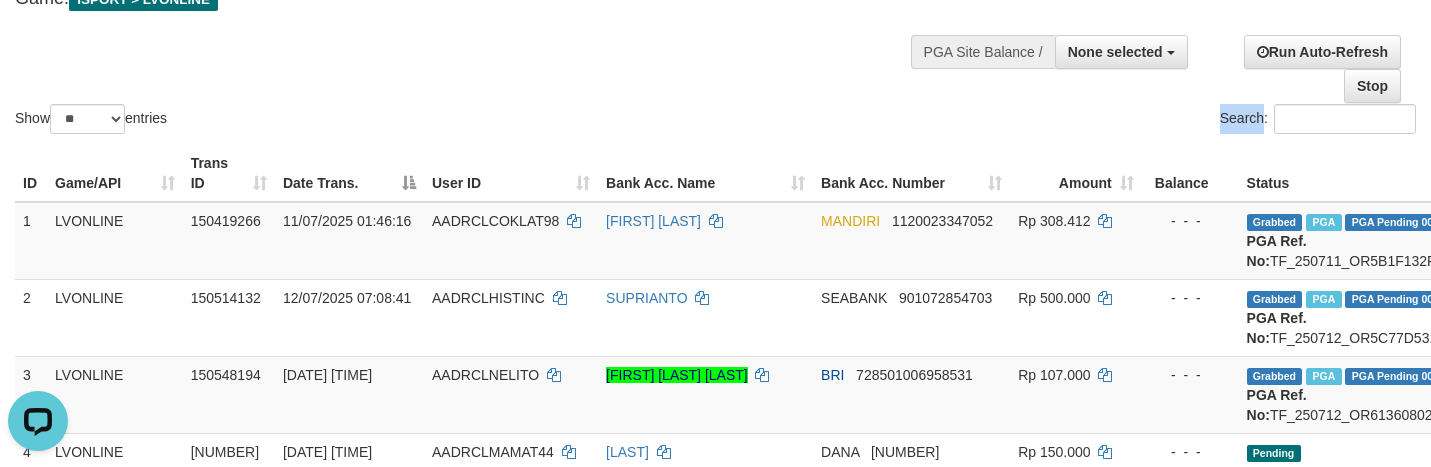 click on "Show  ** ** ** ***  entries Search:" at bounding box center [715, 28] 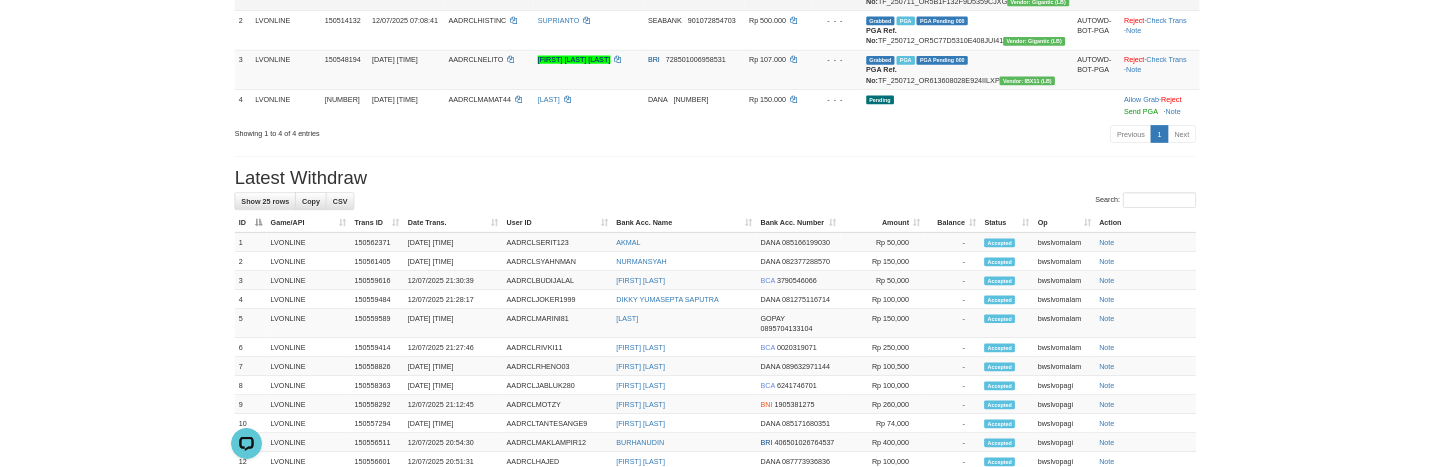 scroll, scrollTop: 391, scrollLeft: 0, axis: vertical 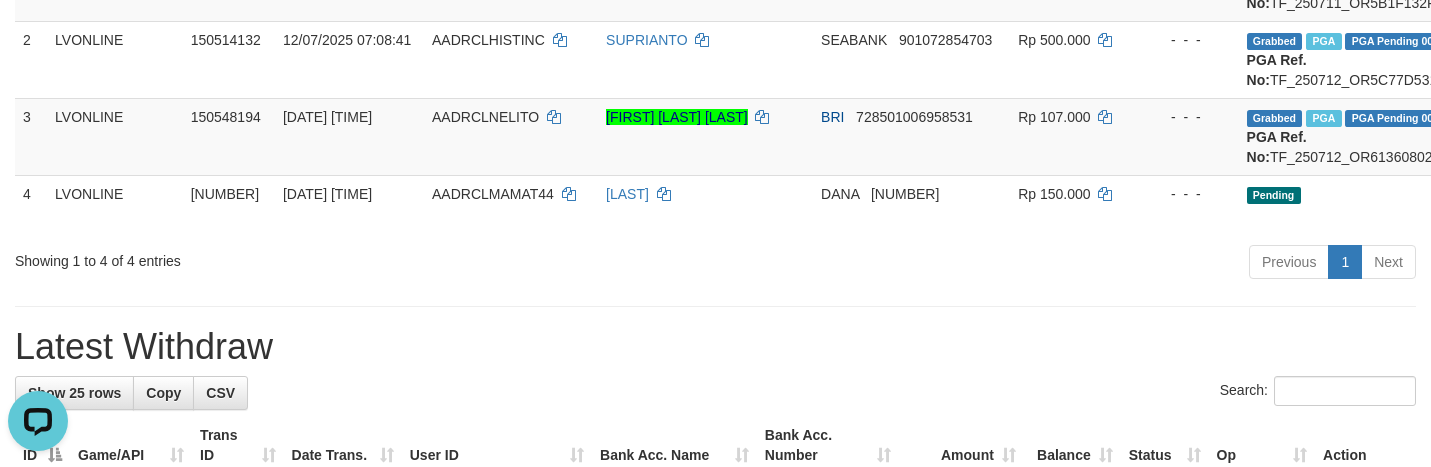 click on "**********" at bounding box center [715, 827] 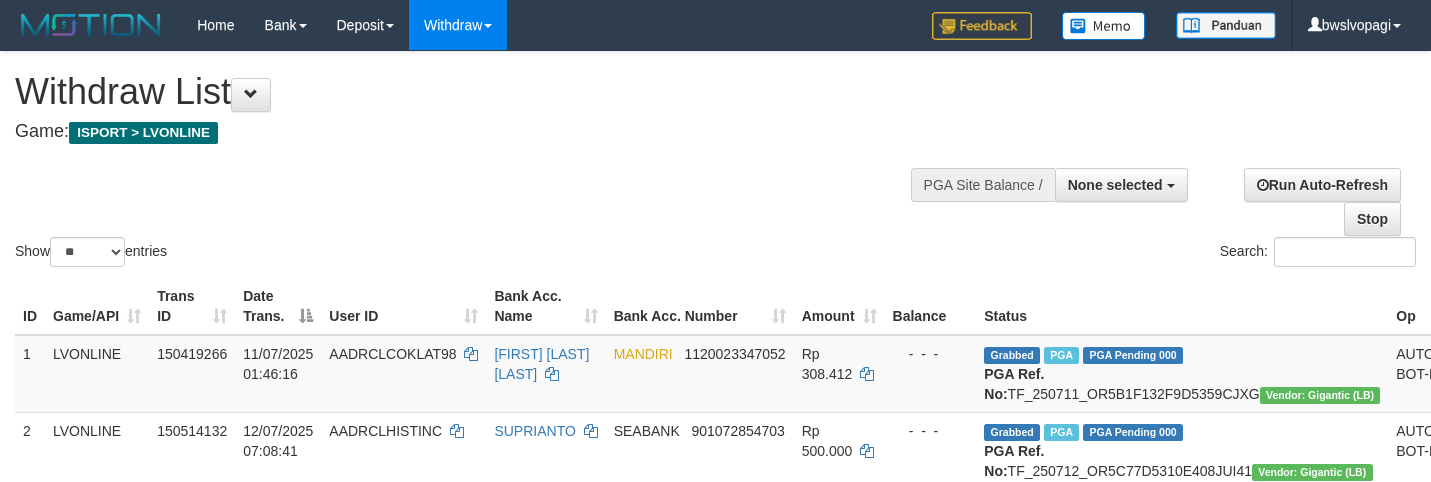 select 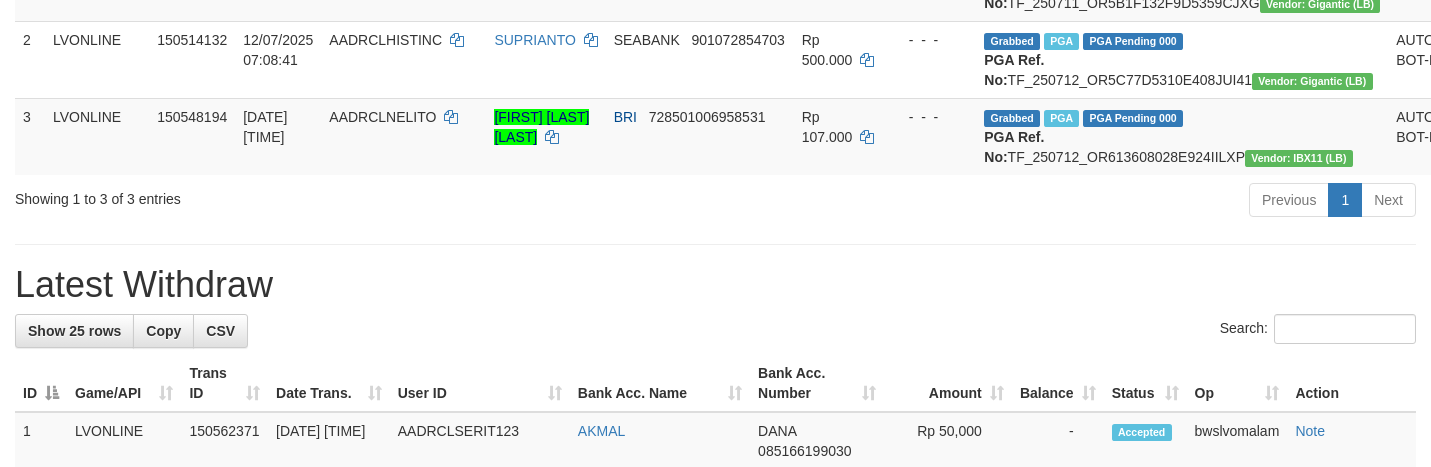 scroll, scrollTop: 191, scrollLeft: 0, axis: vertical 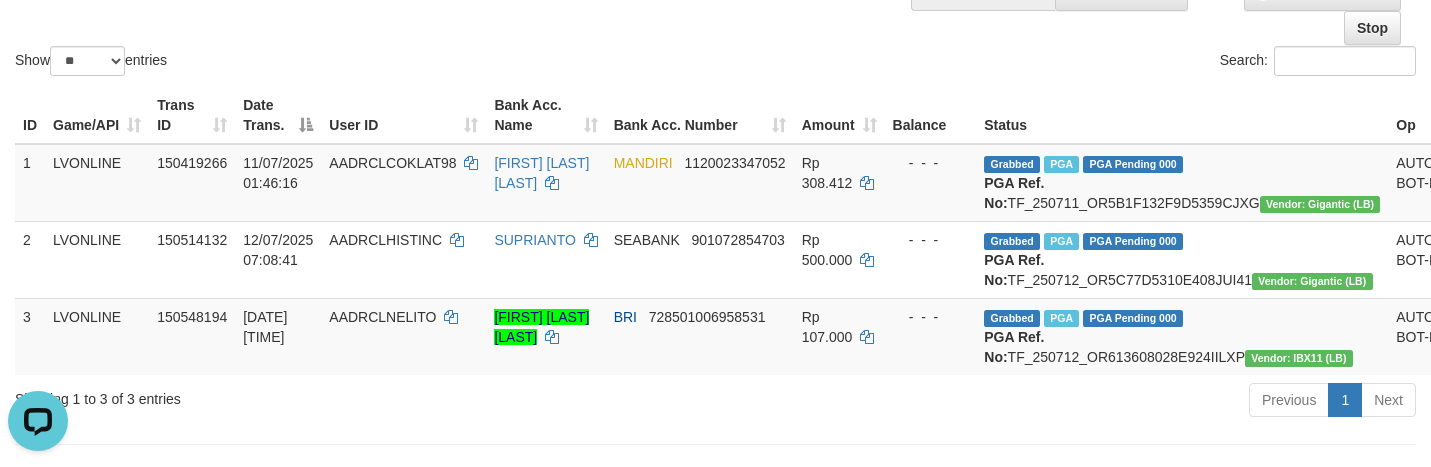 click on "Show  ** ** ** ***  entries Search:" at bounding box center [715, -30] 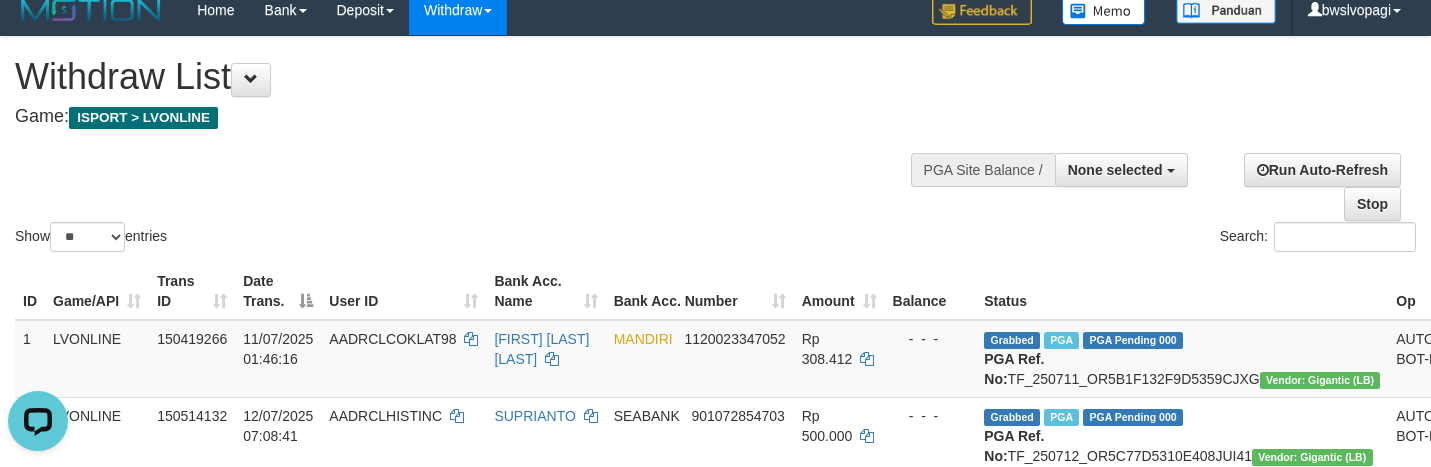 scroll, scrollTop: 0, scrollLeft: 0, axis: both 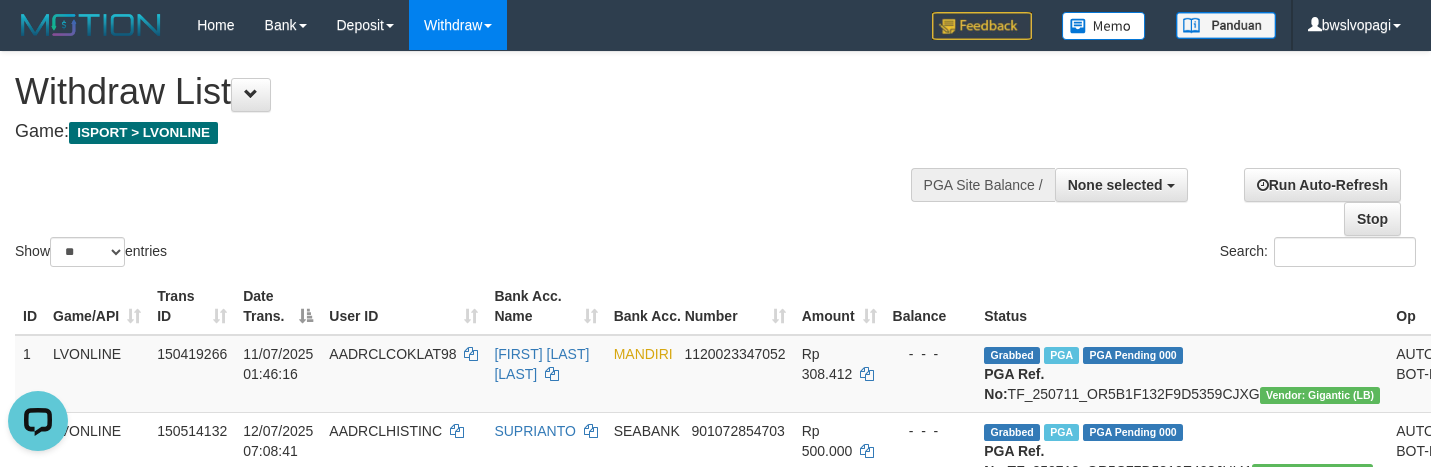 click on "Show  ** ** ** ***  entries Search:" at bounding box center [715, 161] 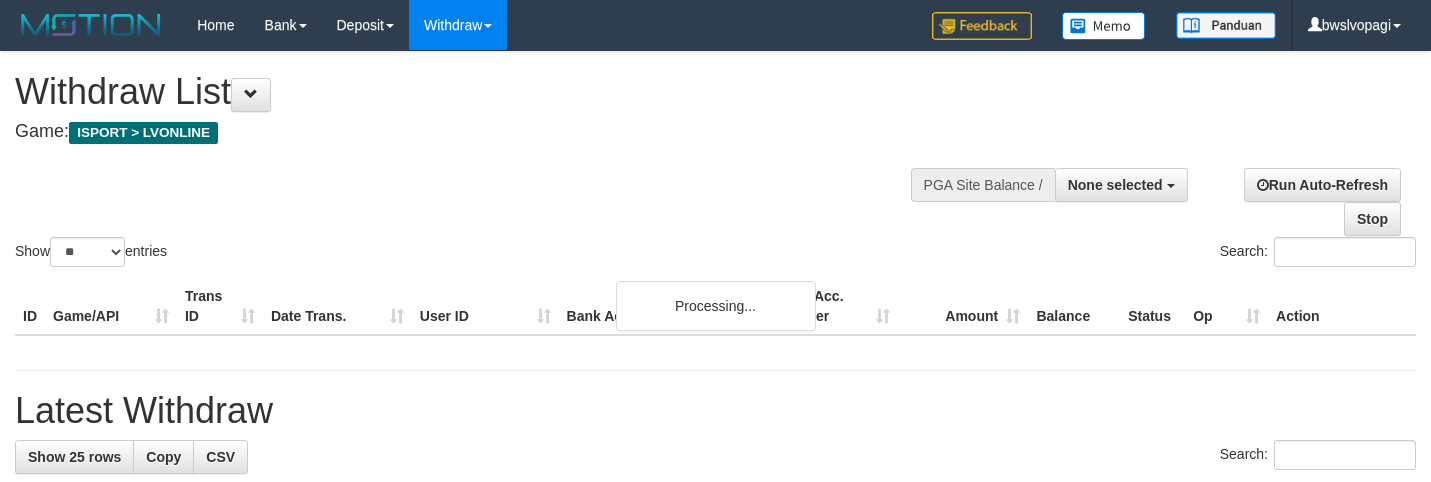 select 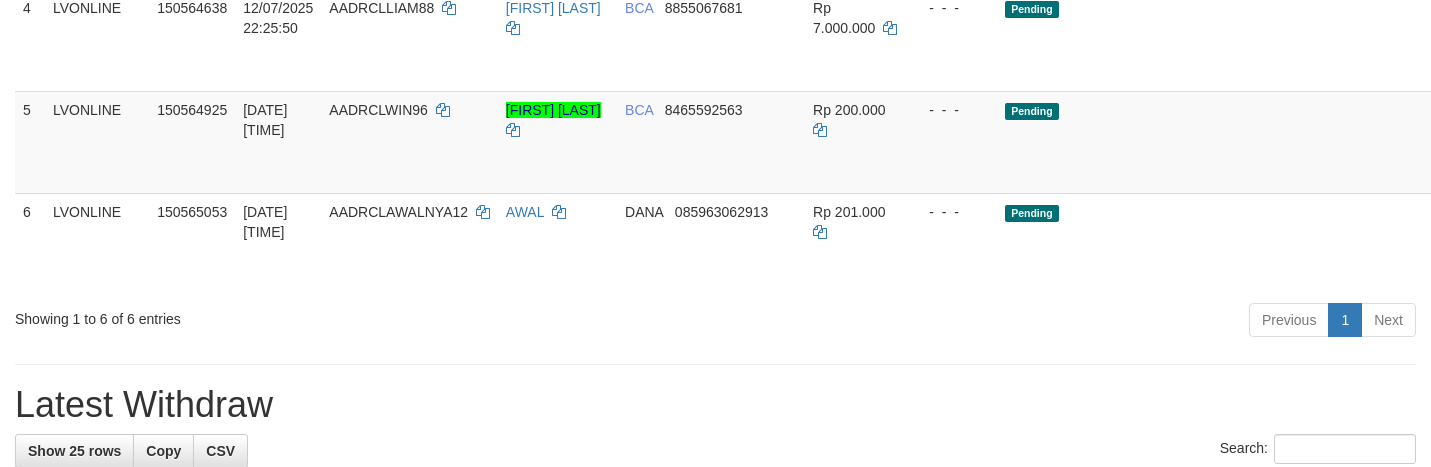 scroll, scrollTop: 600, scrollLeft: 0, axis: vertical 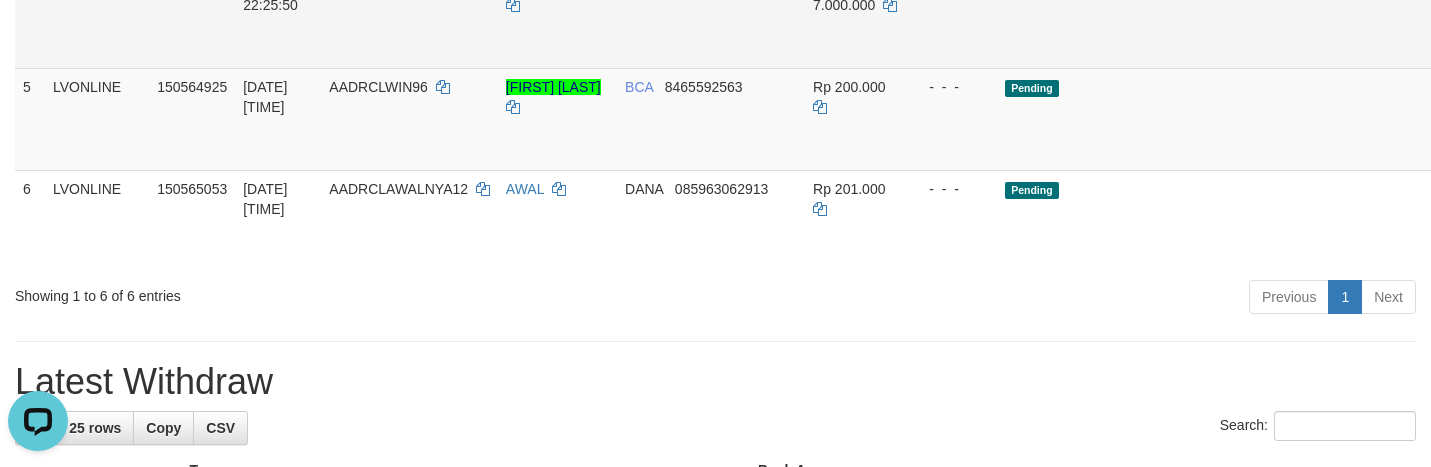 drag, startPoint x: 1222, startPoint y: 52, endPoint x: 1222, endPoint y: 69, distance: 17 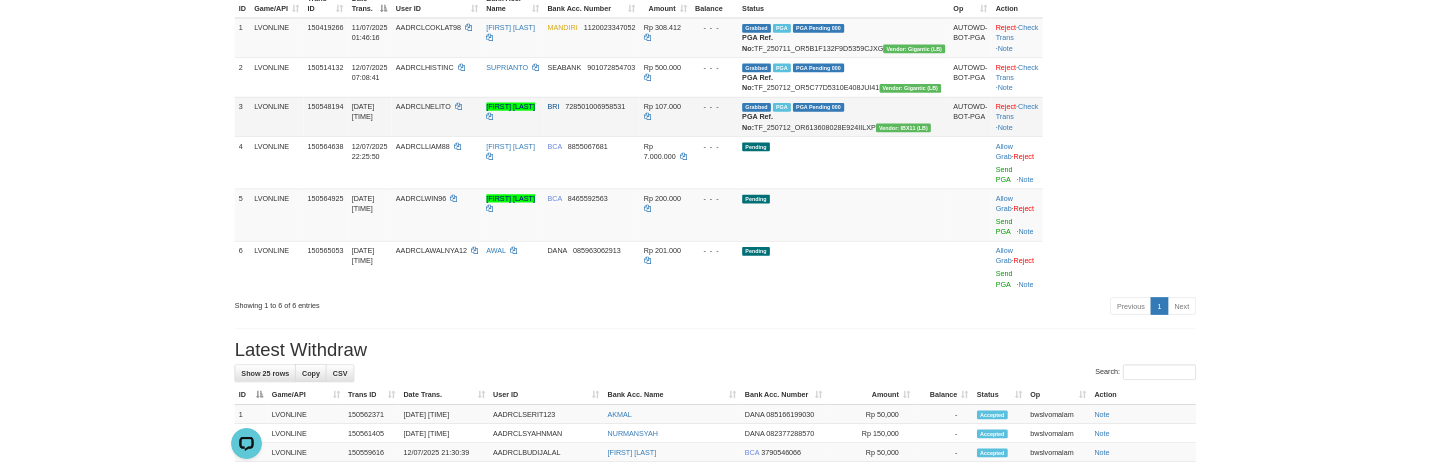 scroll, scrollTop: 177, scrollLeft: 0, axis: vertical 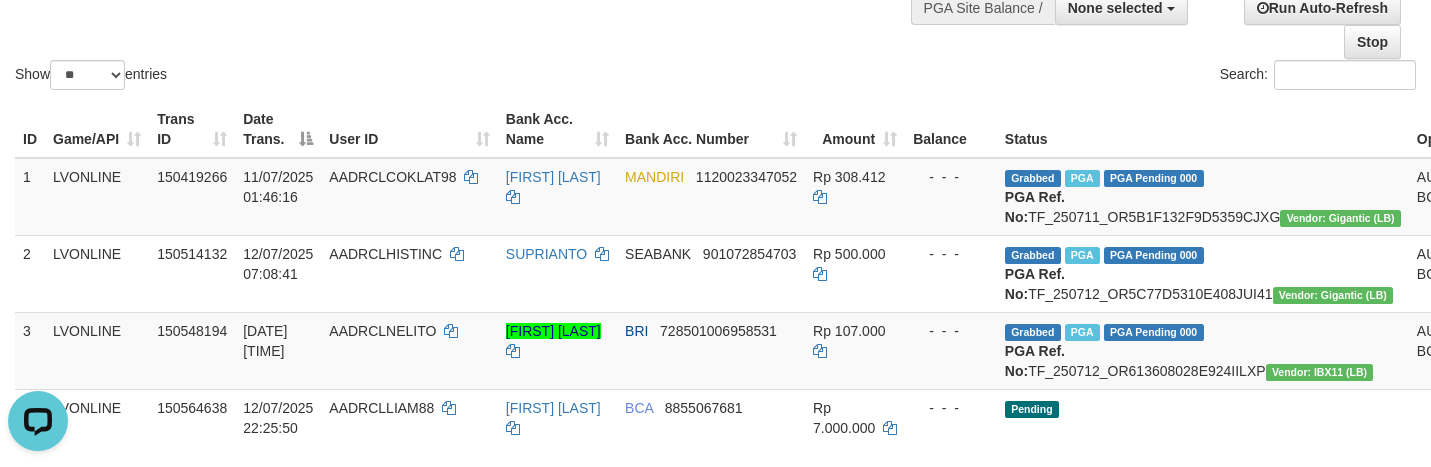 click on "Search:" at bounding box center [1074, 77] 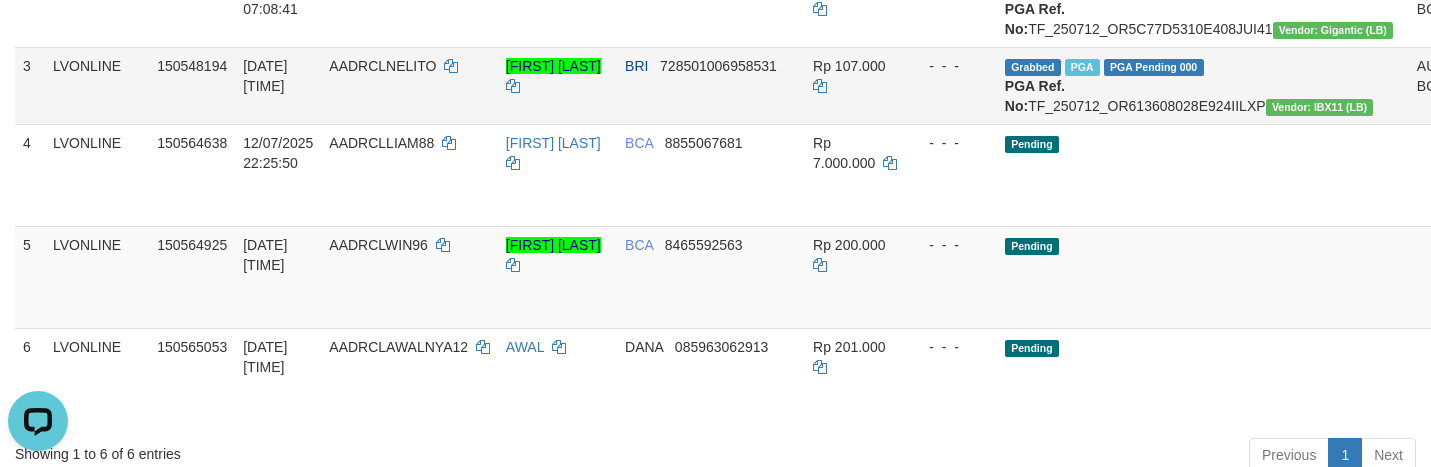 scroll, scrollTop: 477, scrollLeft: 0, axis: vertical 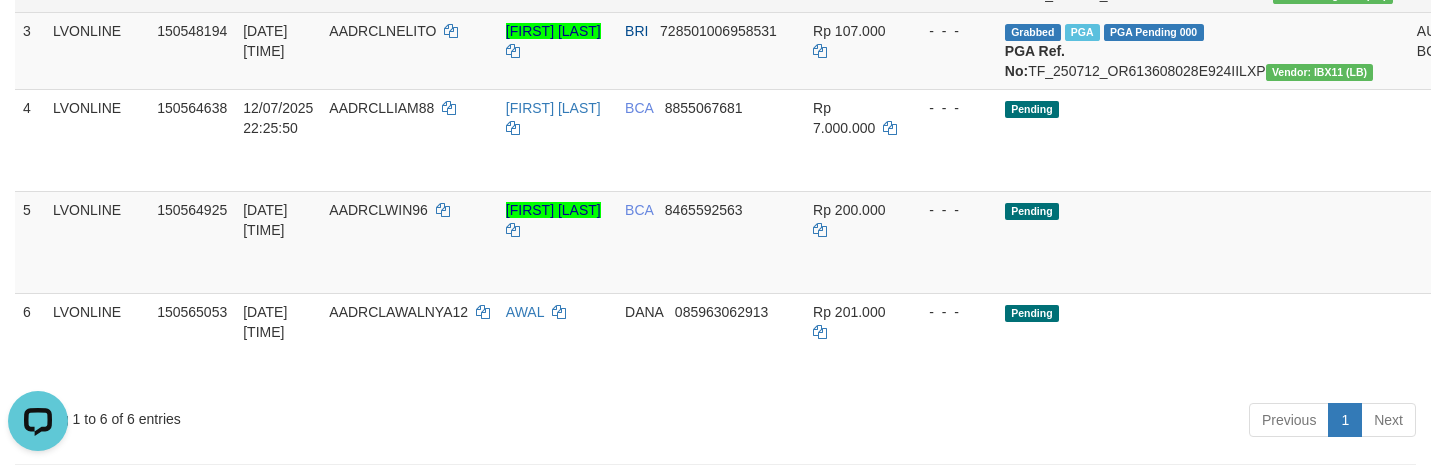 drag, startPoint x: 893, startPoint y: 29, endPoint x: 913, endPoint y: 34, distance: 20.615528 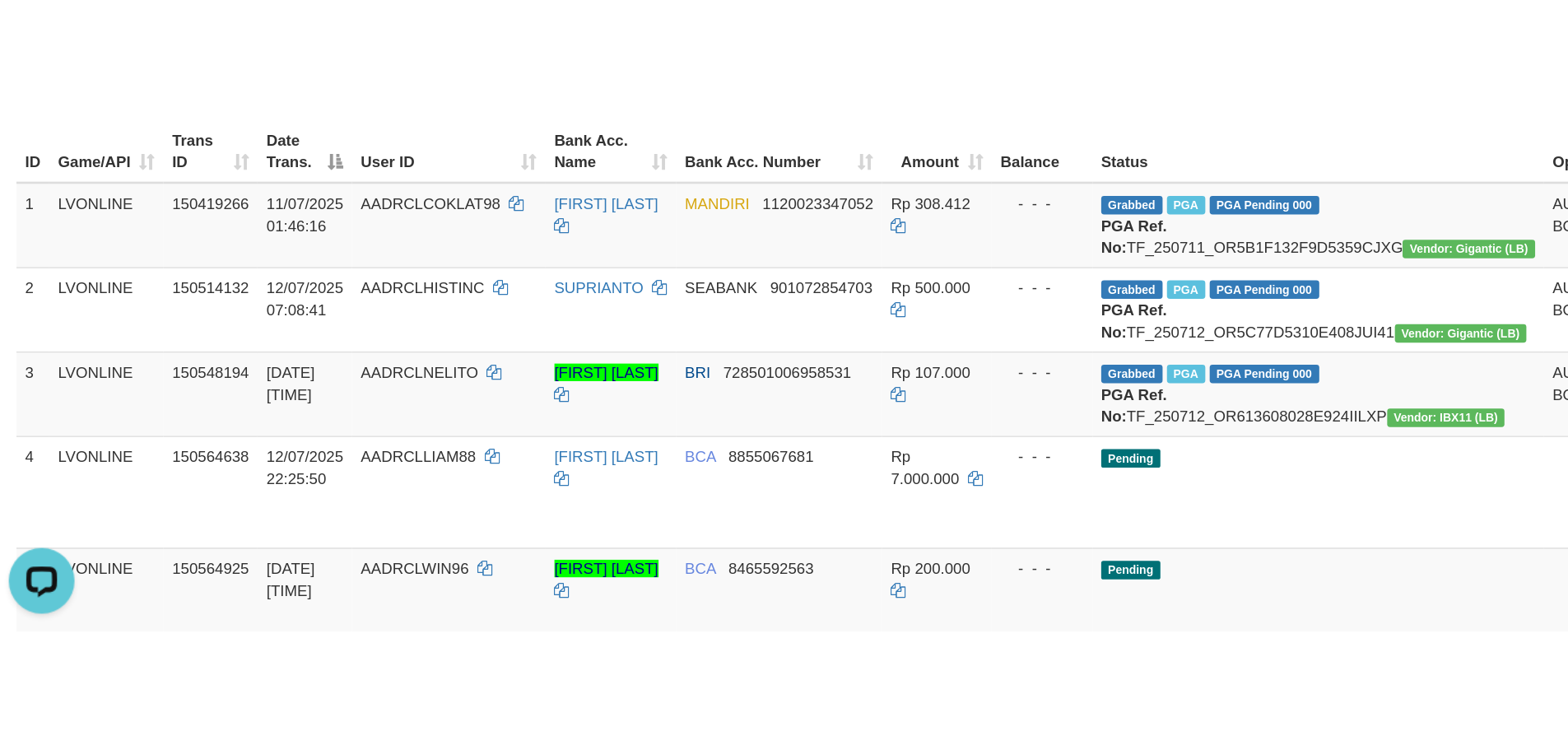 scroll, scrollTop: 209, scrollLeft: 0, axis: vertical 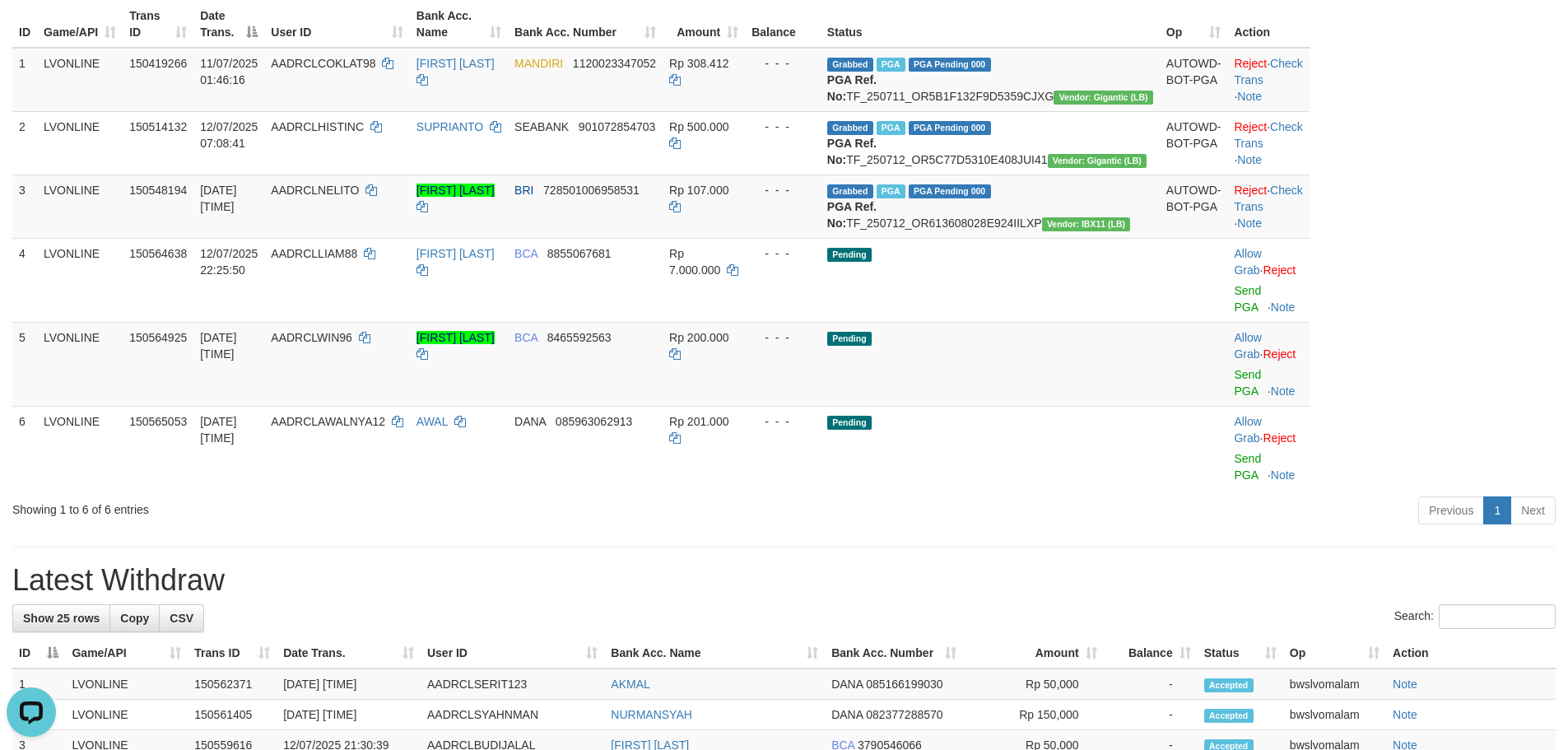 click on "ID Game/API Trans ID Date Trans. User ID Bank Acc. Name Bank Acc. Number Amount Balance Status Op Action
1 LVONLINE 150419266 11/07/2025 01:46:16 AADRCLCOKLAT98    M ARMANDO PRATAMA    MANDIRI     1120023347052 Rp 308.412    -  -  - Grabbed   PGA   PGA Pending 000 PGA Ref. No:  TF_250711_OR5B1F132F9D5359CJXG  Vendor: Gigantic (LB) AUTOWD-BOT-PGA Reject ·    Check Trans    ·    Note 2 LVONLINE 150514132 12/07/2025 07:08:41 AADRCLHISTINC    SUPRIANTO    SEABANK     901072854703 Rp 500.000    -  -  - Grabbed   PGA   PGA Pending 000 PGA Ref. No:  TF_250712_OR5C77D5310E408JUI41  Vendor: Gigantic (LB) AUTOWD-BOT-PGA Reject ·    Check Trans    ·    Note 3 LVONLINE 150548194 12/07/2025 18:41:43 AADRCLNELITO    KORNELIS VINANCIO LEKY    BRI     728501006958531 Rp 107.000    -  -  - Grabbed   PGA   PGA Pending 000 PGA Ref. No:  TF_250712_OR613608028E924IILXP  Vendor: IBX11 (LB) AUTOWD-BOT-PGA Reject ·    Check Trans    ·    Note 4 BCA" at bounding box center (784, 245) 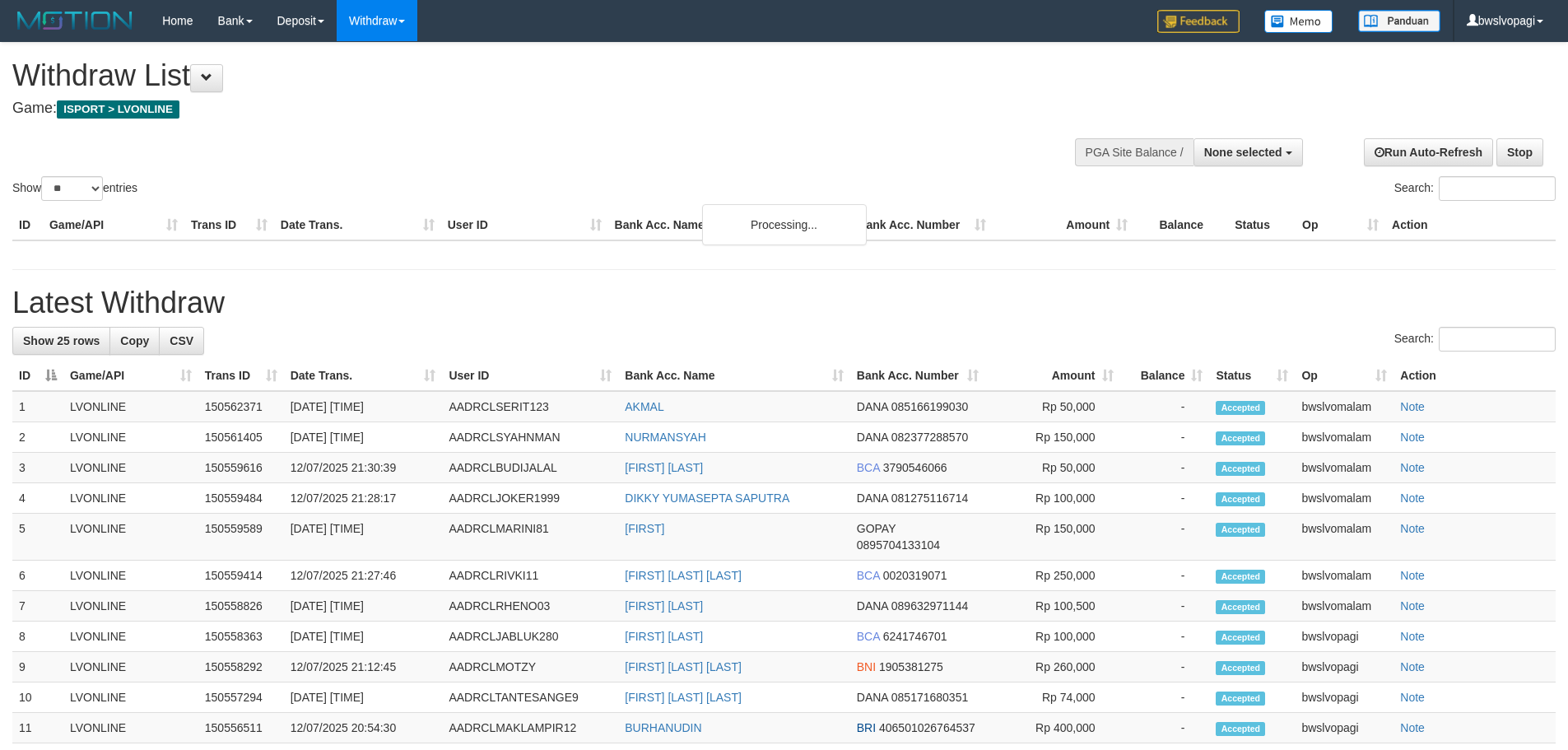select 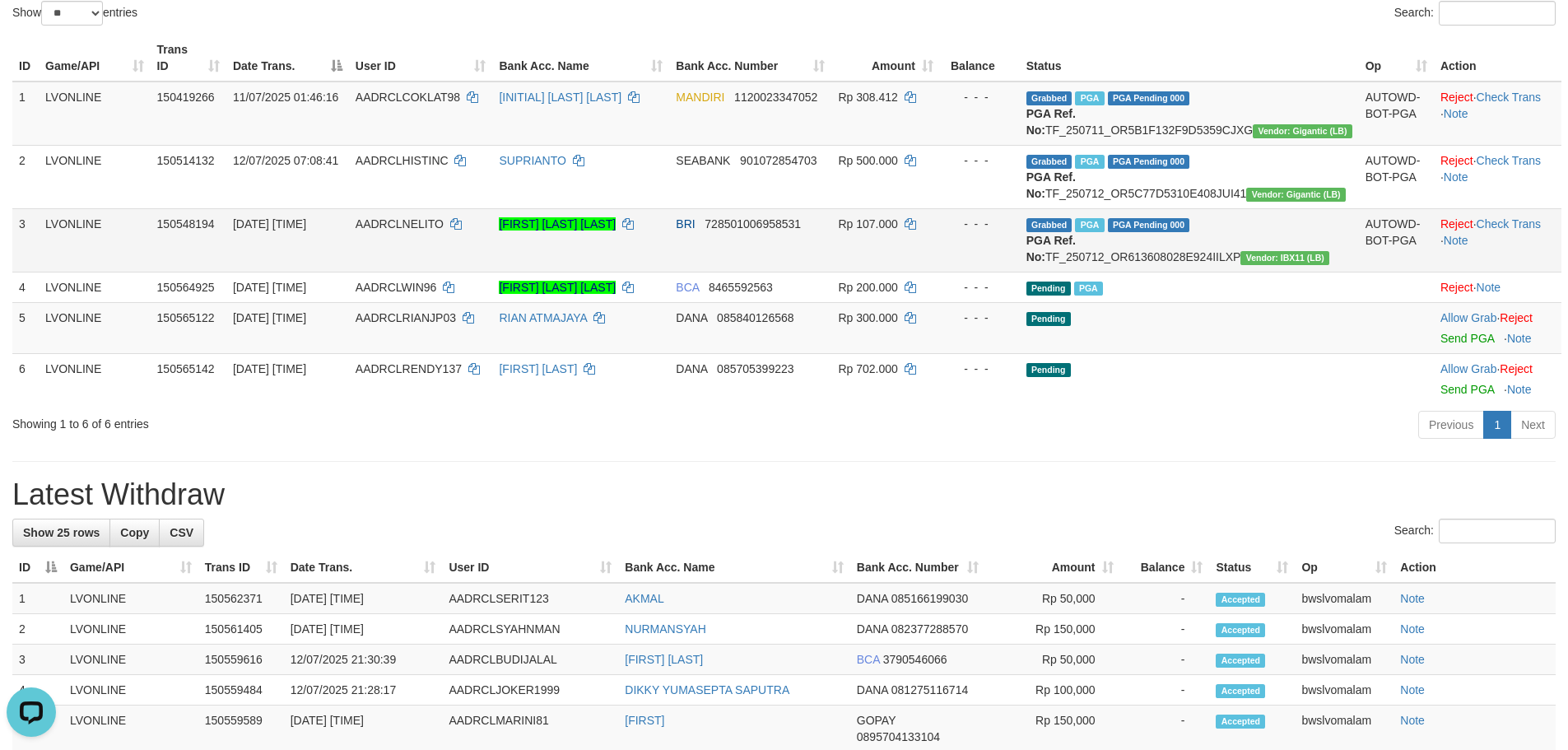 scroll, scrollTop: 0, scrollLeft: 0, axis: both 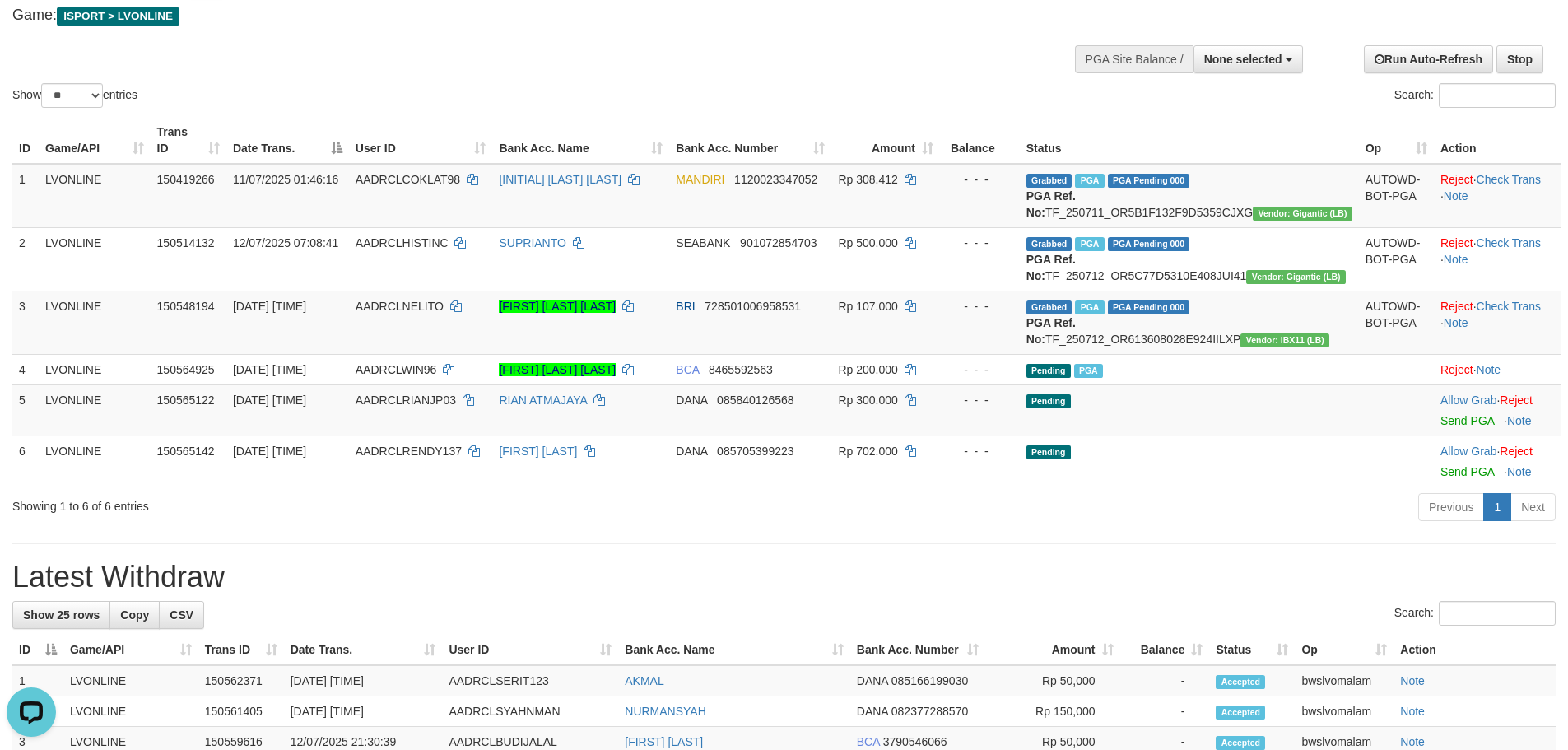 click on "Show  ** ** ** ***  entries Search:" at bounding box center [784, 30] 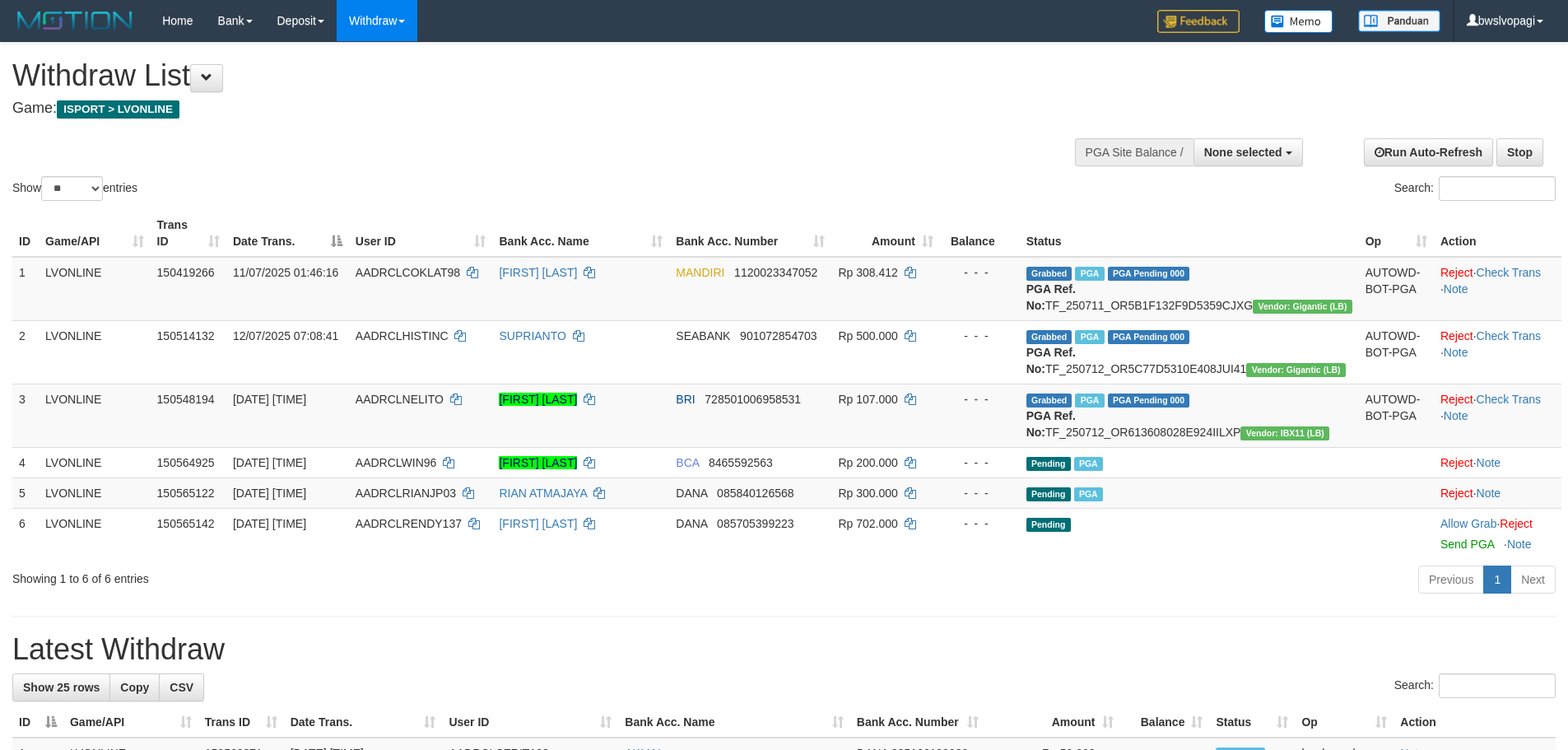 select 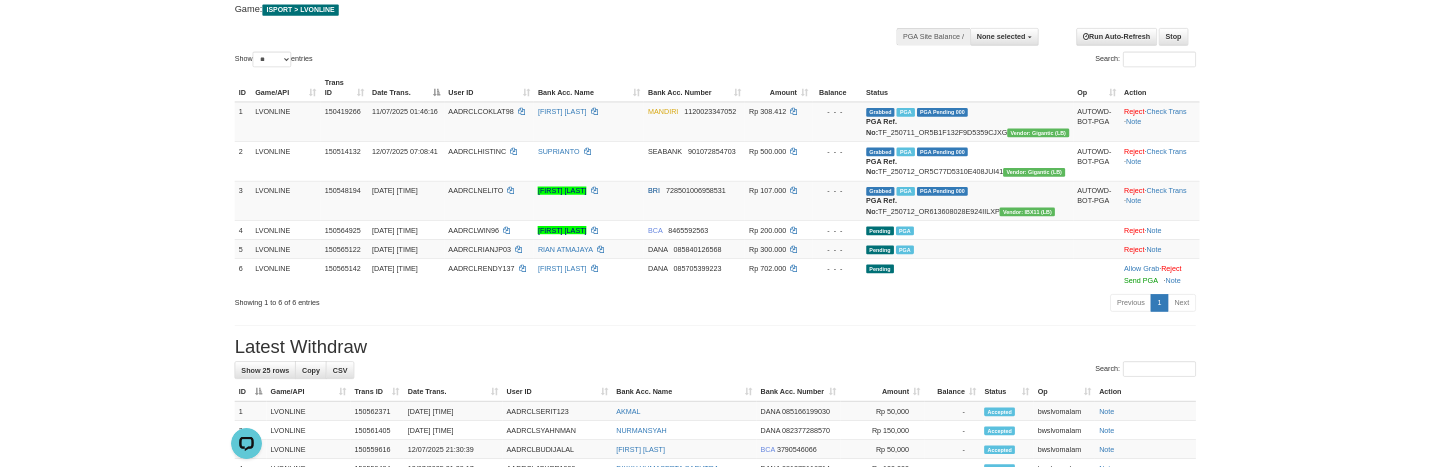 scroll, scrollTop: 0, scrollLeft: 0, axis: both 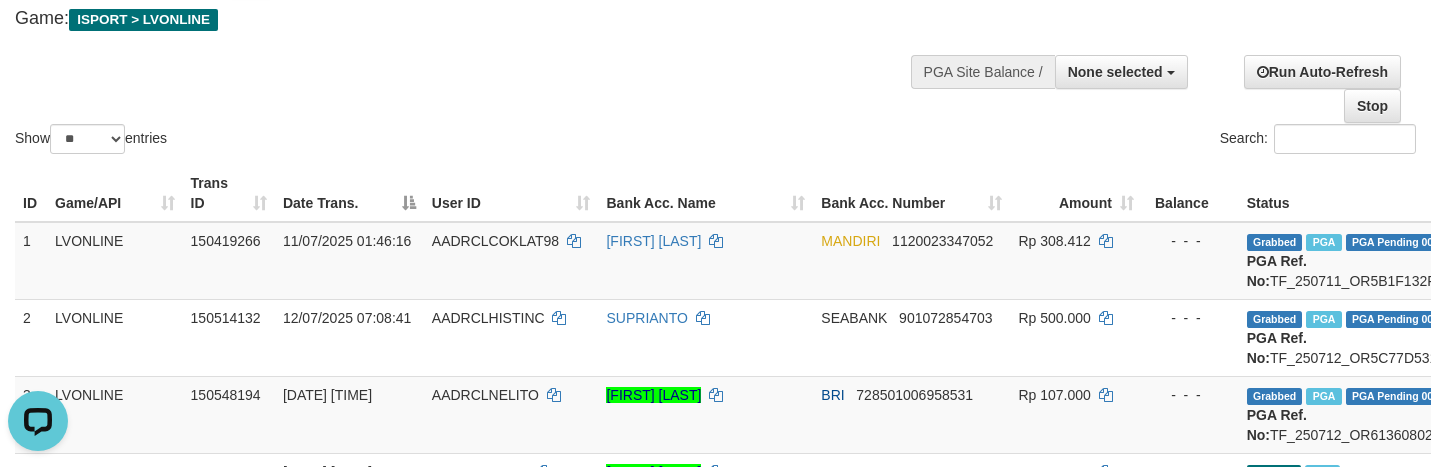 click on "**********" at bounding box center (482, -12) 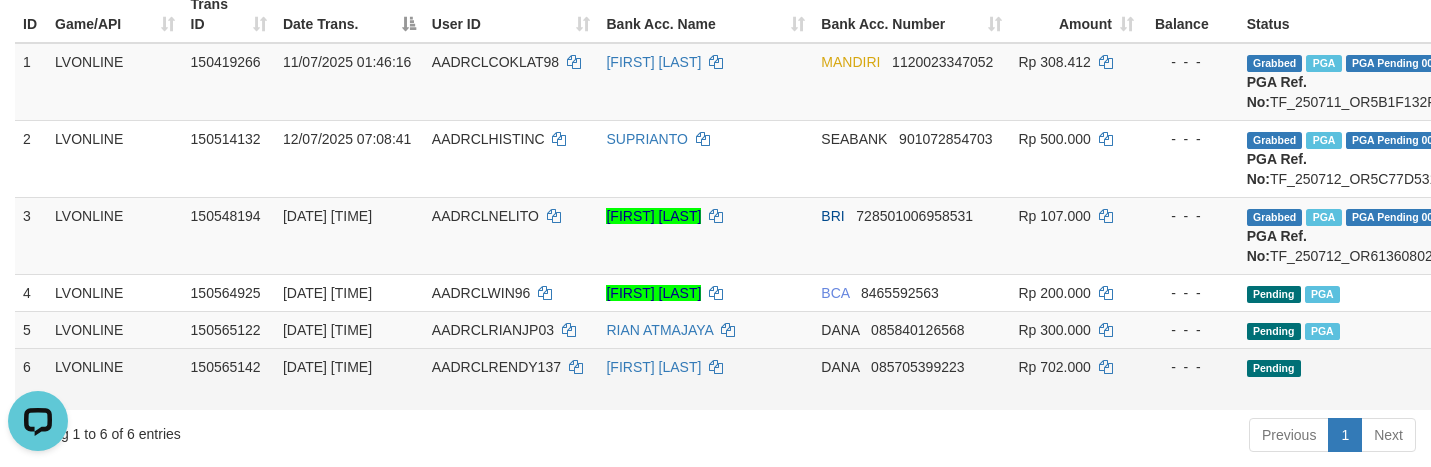 scroll, scrollTop: 313, scrollLeft: 0, axis: vertical 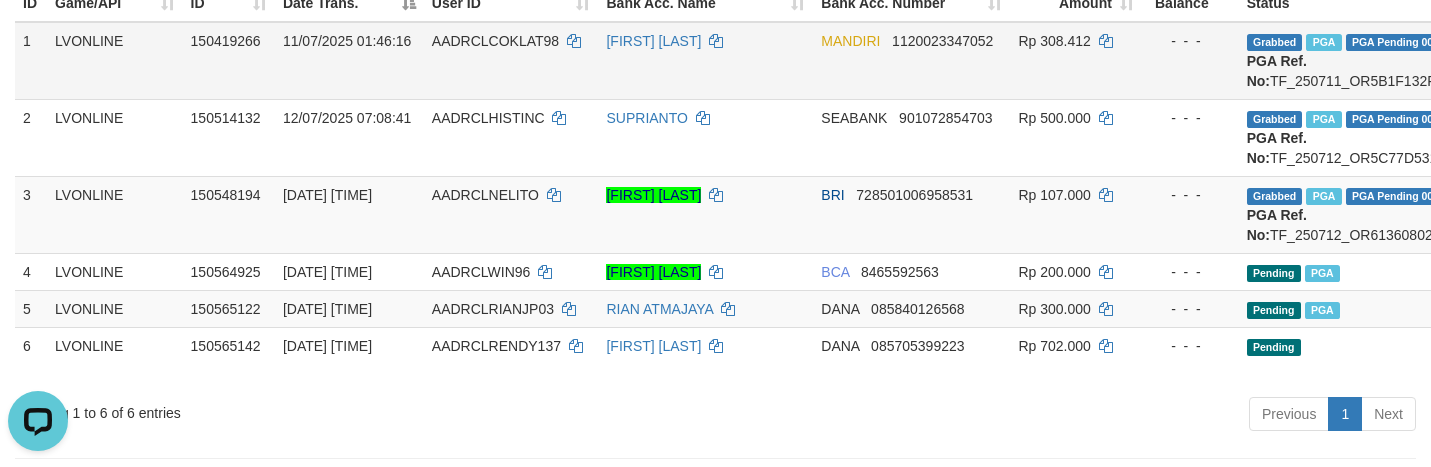 click on "[FIRST] [LAST]" at bounding box center [705, 61] 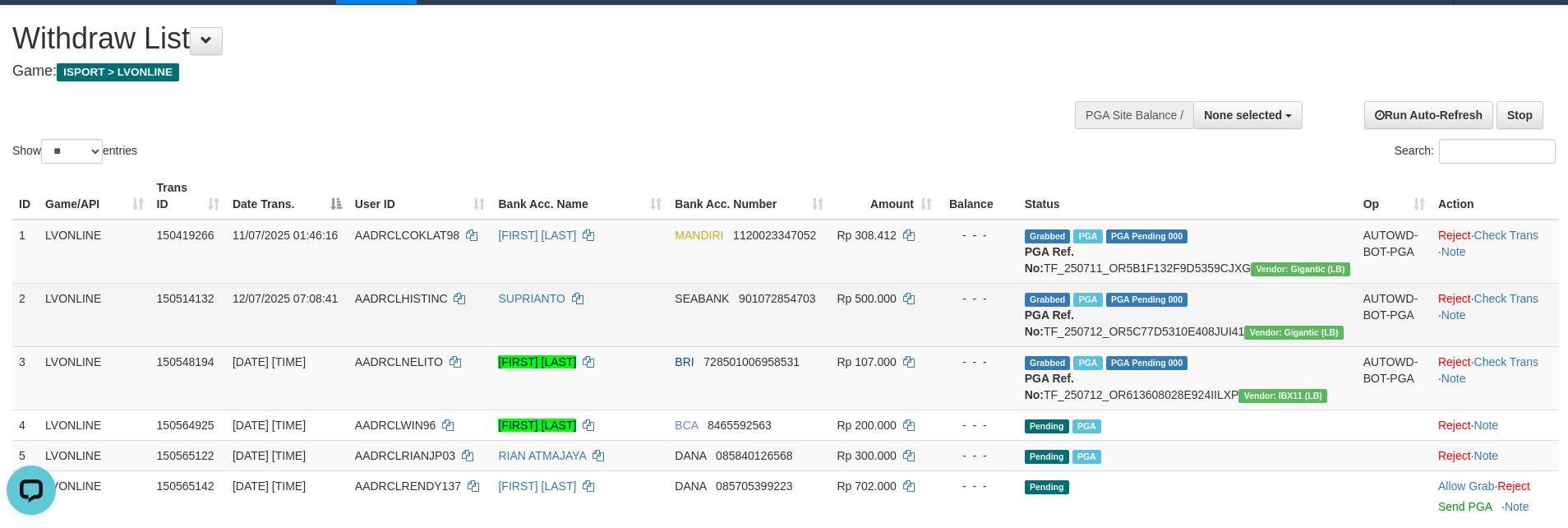 scroll, scrollTop: 0, scrollLeft: 0, axis: both 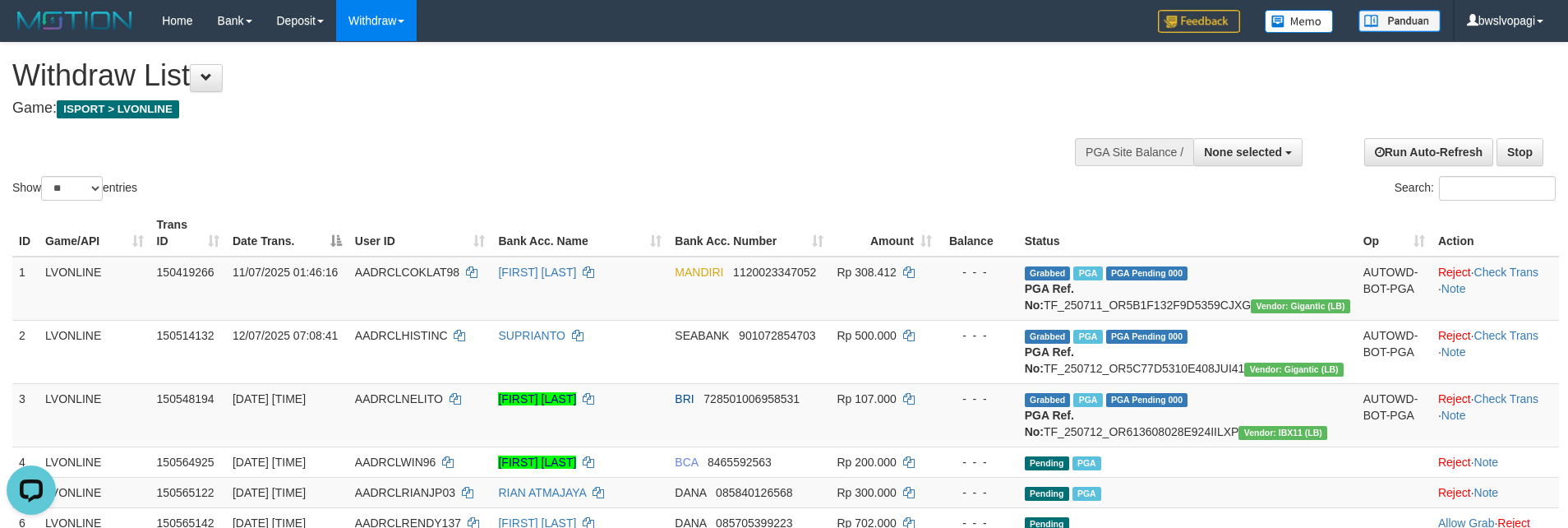 click on "**********" at bounding box center (527, 83) 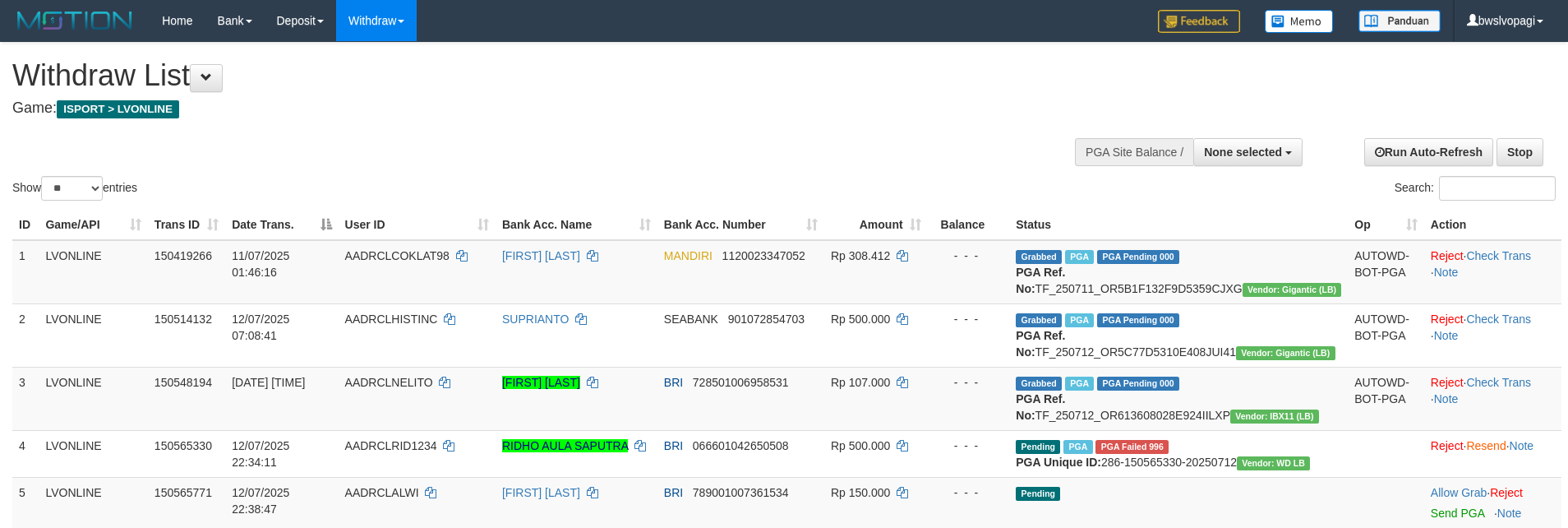 select 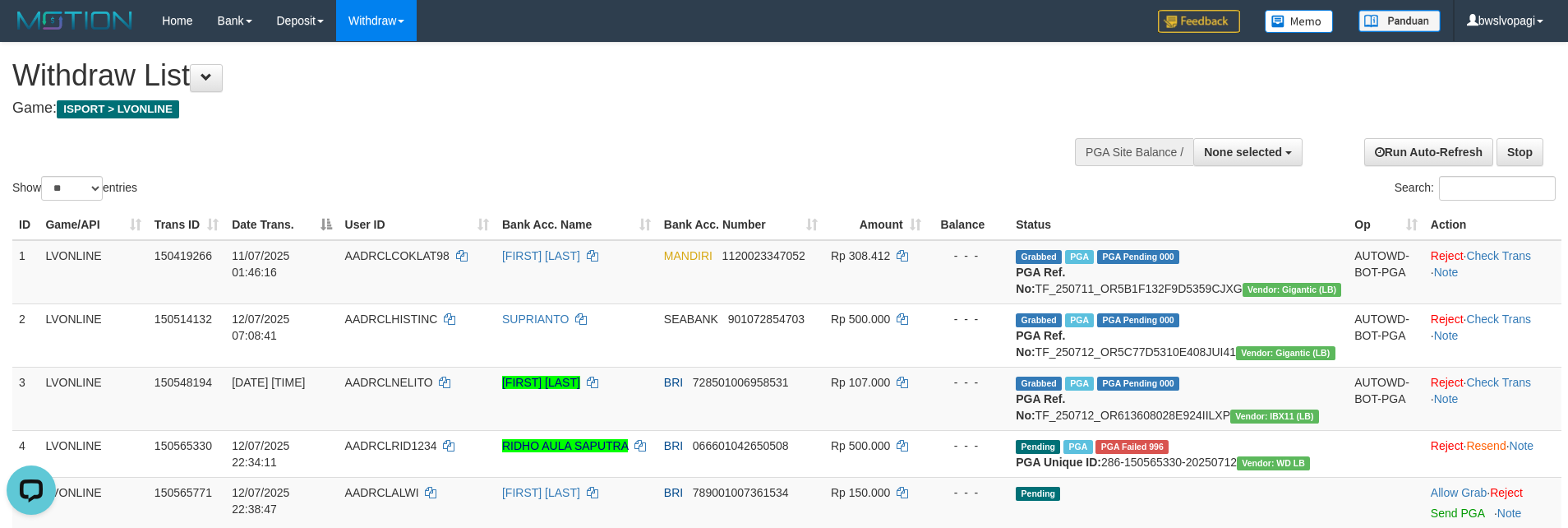 scroll, scrollTop: 0, scrollLeft: 0, axis: both 